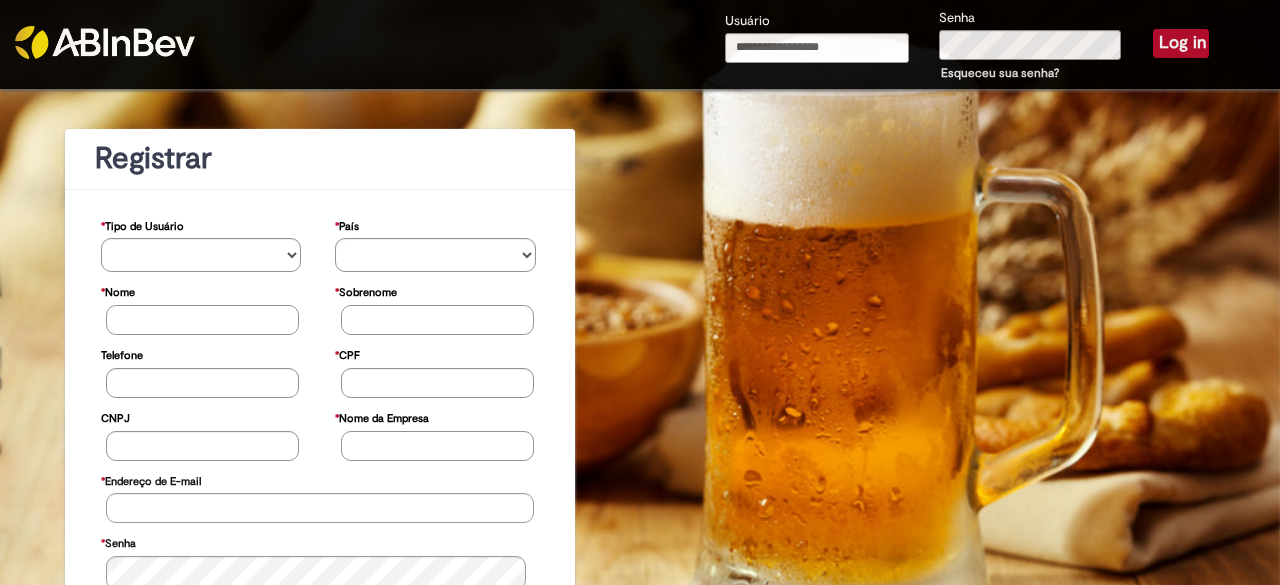 scroll, scrollTop: 0, scrollLeft: 0, axis: both 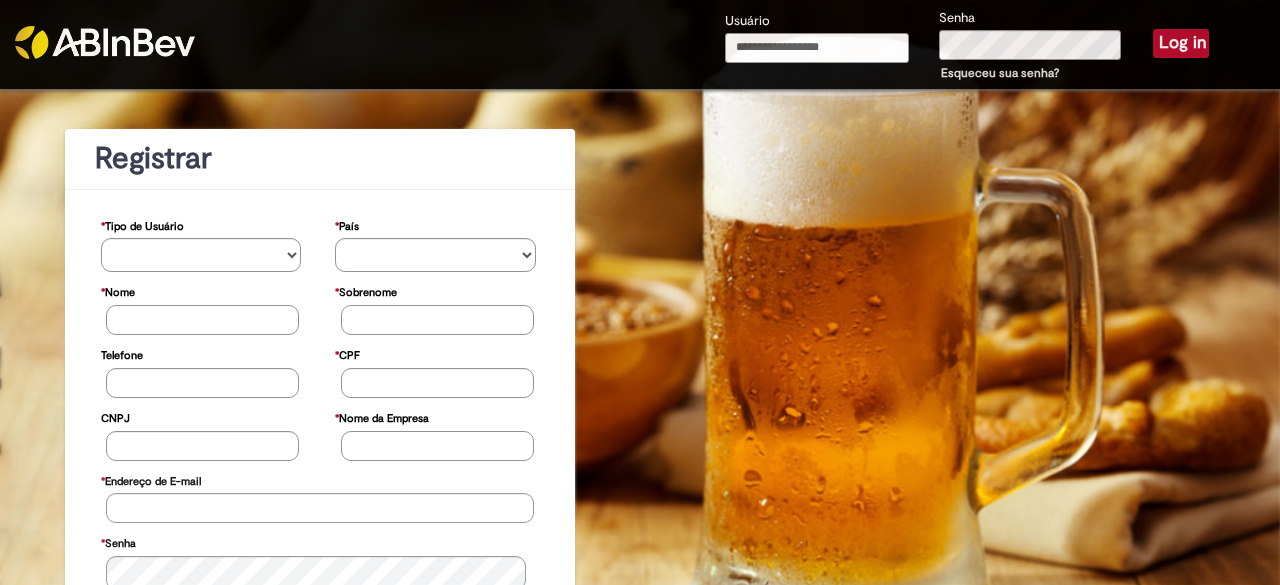 click on "Usuário" at bounding box center [817, 48] 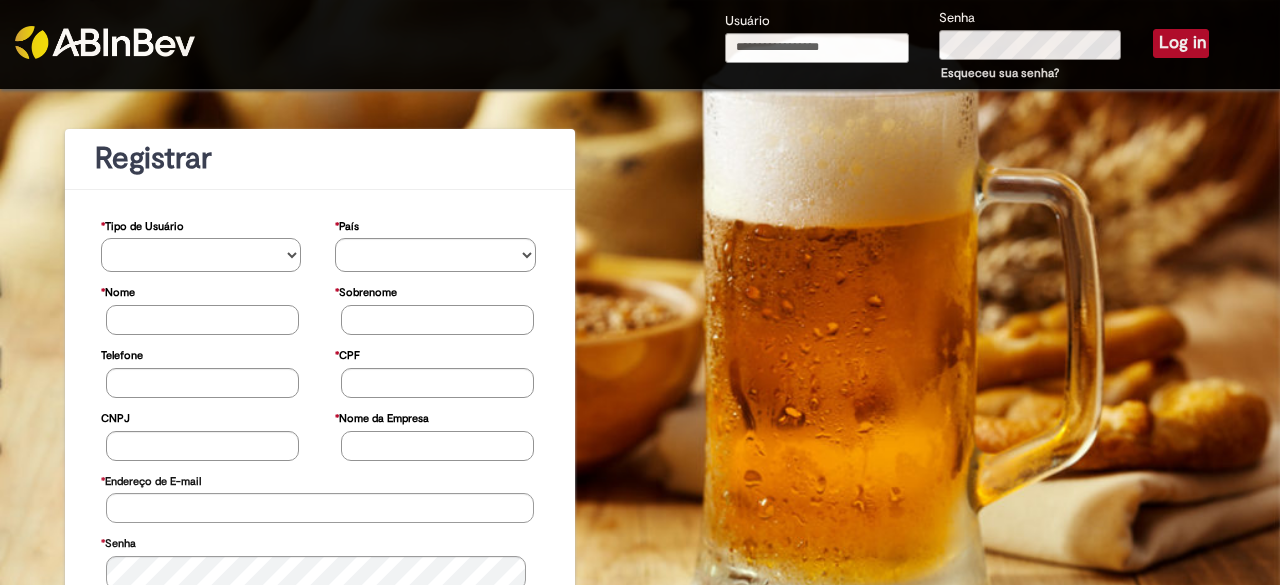 click on "**********" at bounding box center [201, 255] 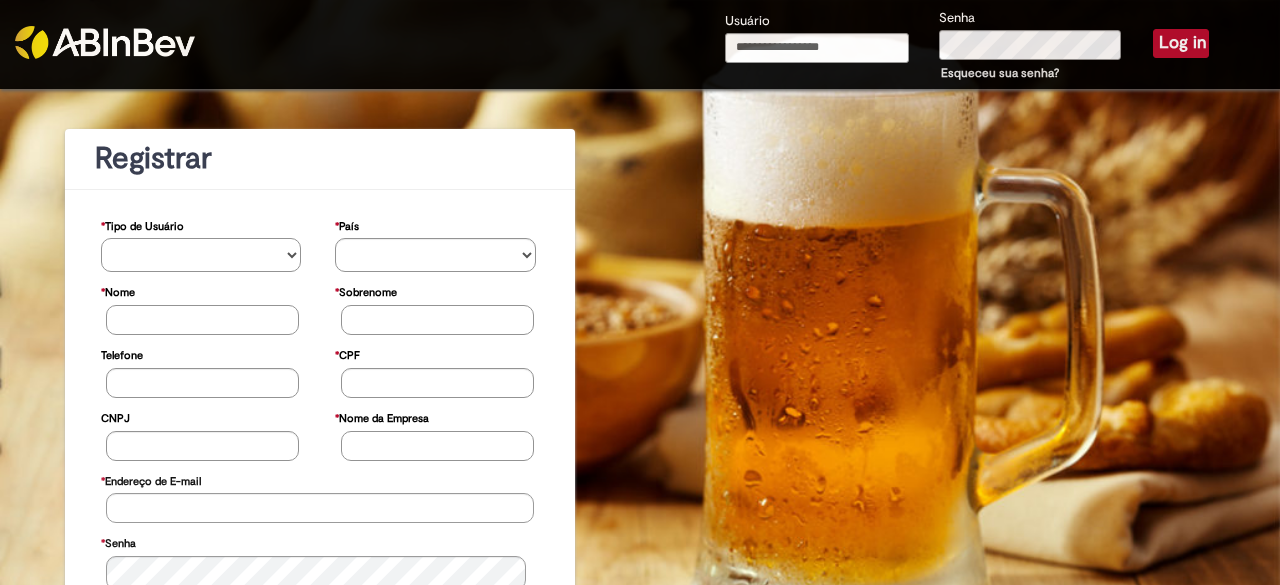 select on "*********" 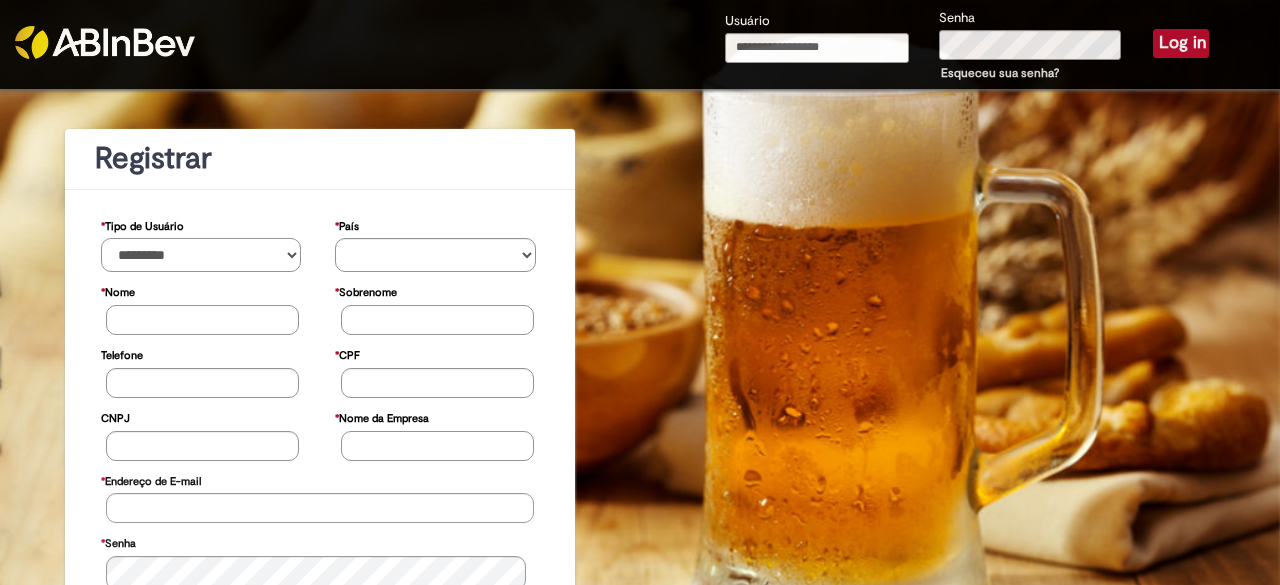 click on "**********" at bounding box center [201, 255] 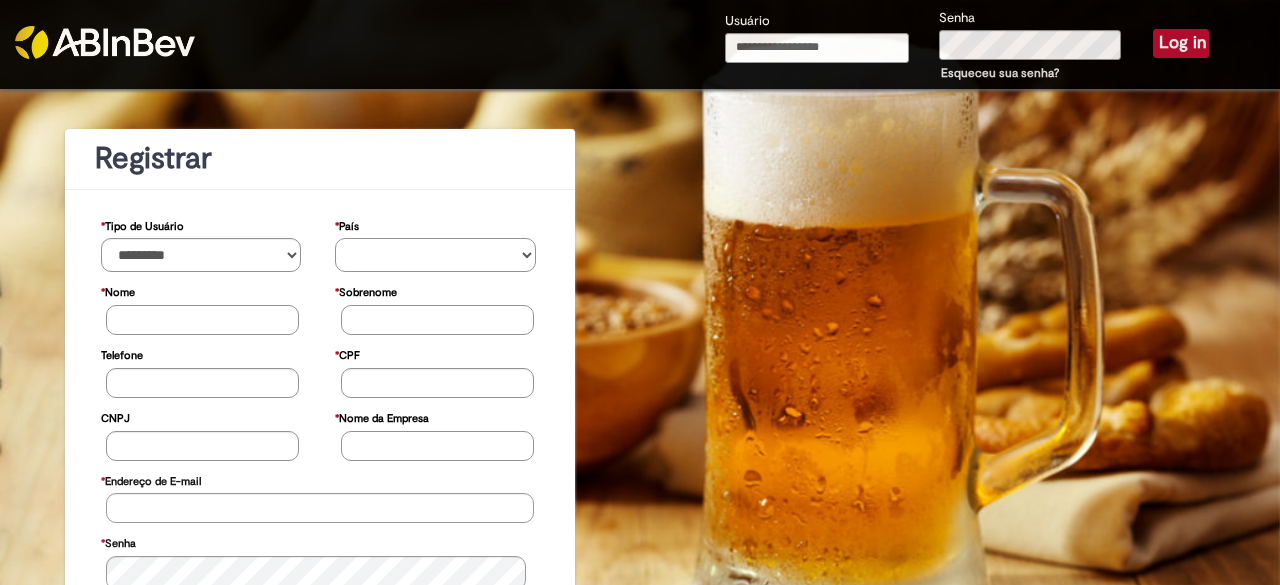 click on "*********   *******   ******   *****   ********   *******" at bounding box center (435, 255) 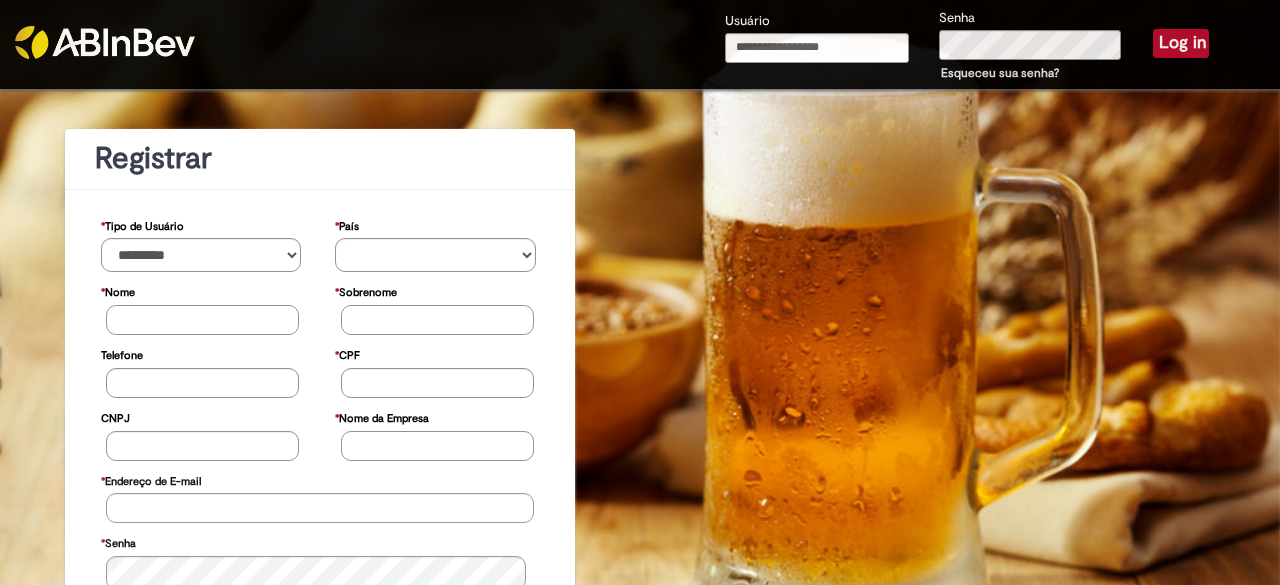 click on "**********" at bounding box center (320, 556) 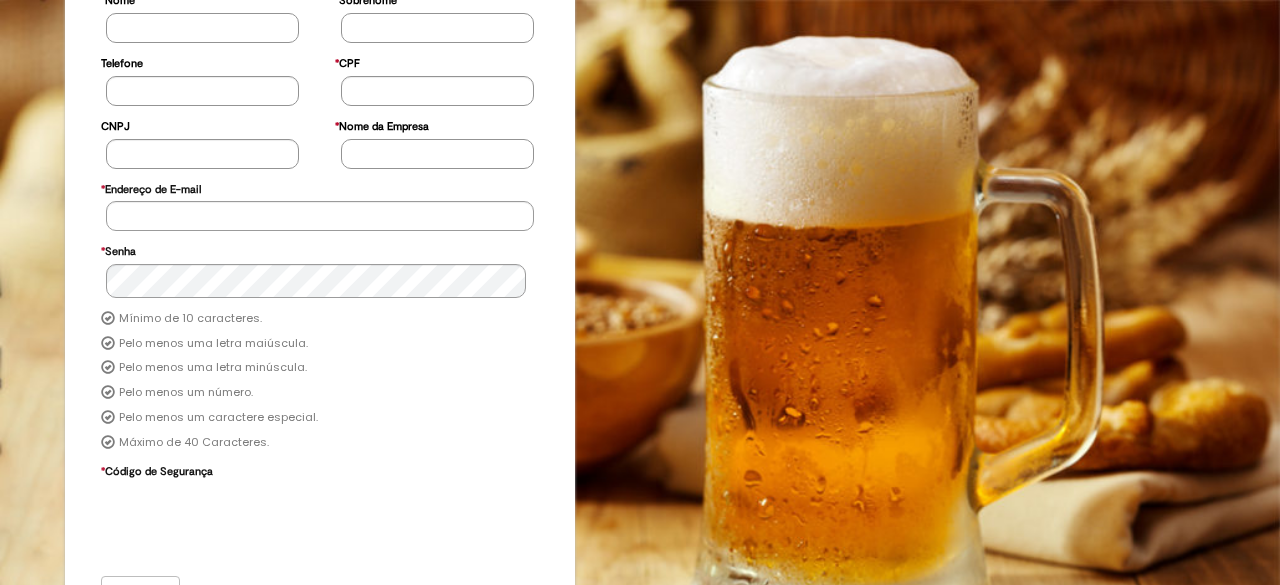 scroll, scrollTop: 300, scrollLeft: 0, axis: vertical 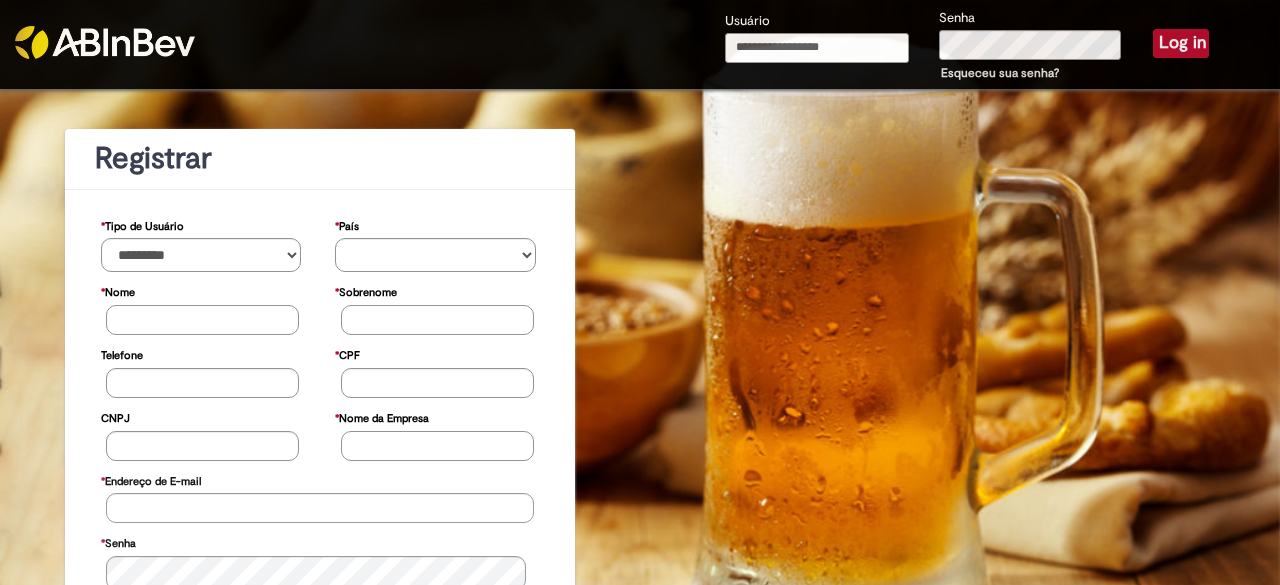 click on "Usuário" at bounding box center (817, 48) 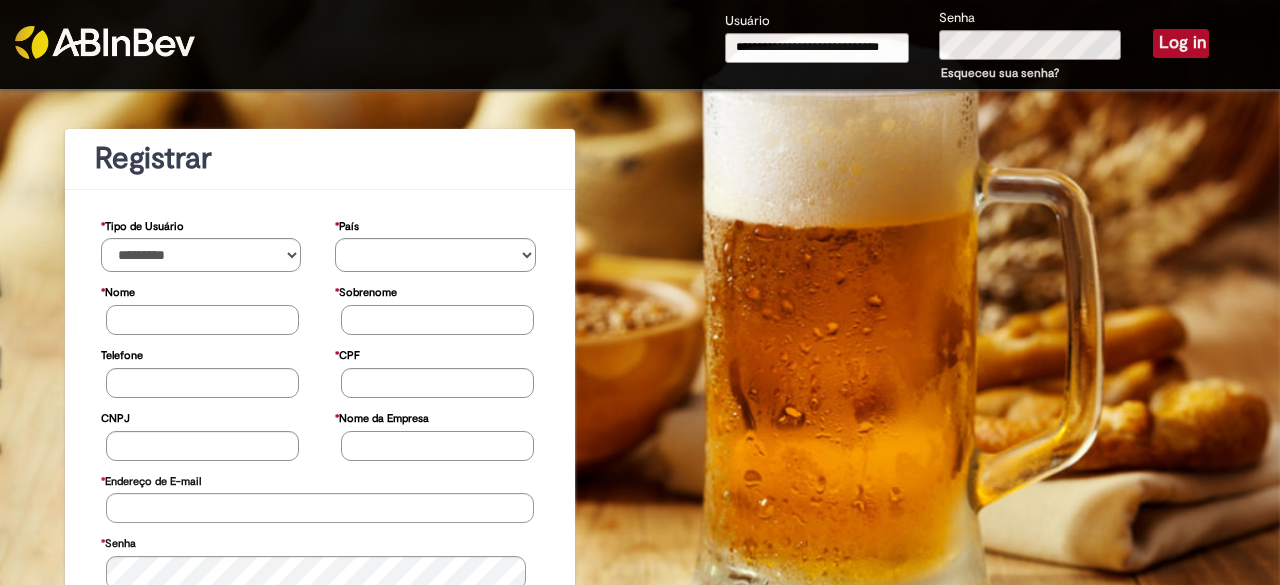 click on "Esqueceu sua senha?" at bounding box center [1000, 73] 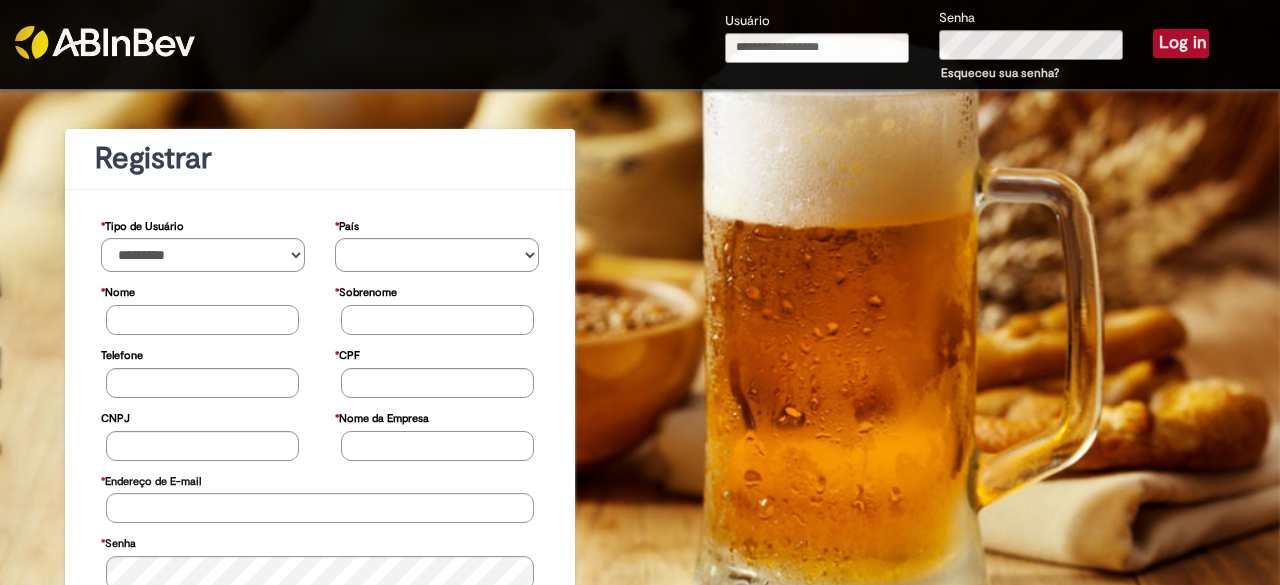 select on "*********" 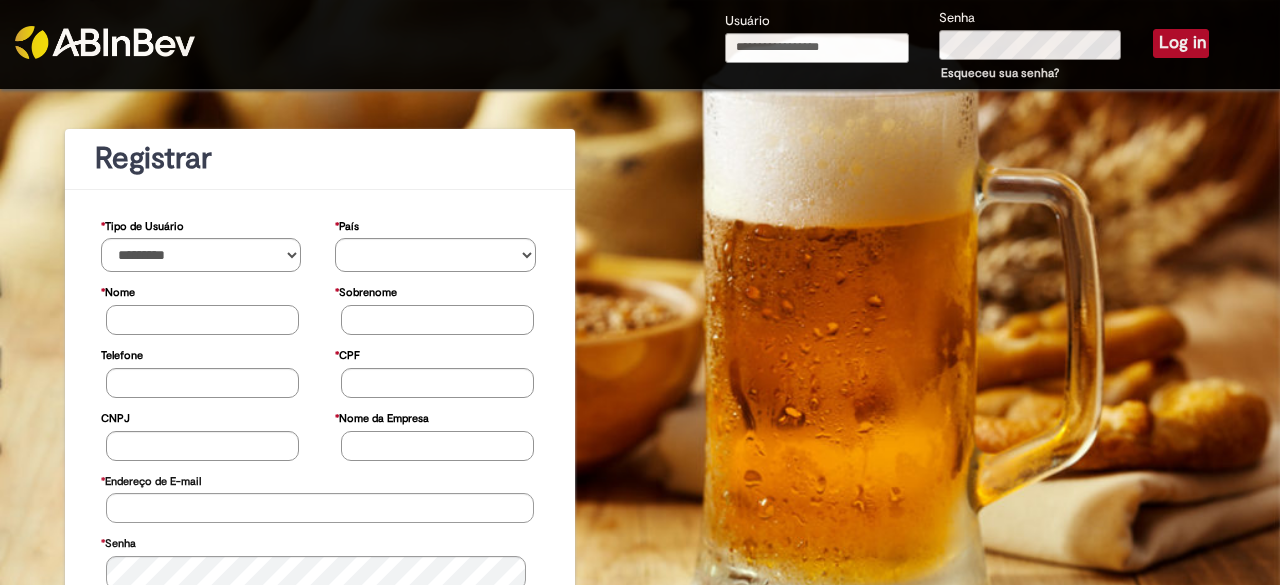 scroll, scrollTop: 0, scrollLeft: 0, axis: both 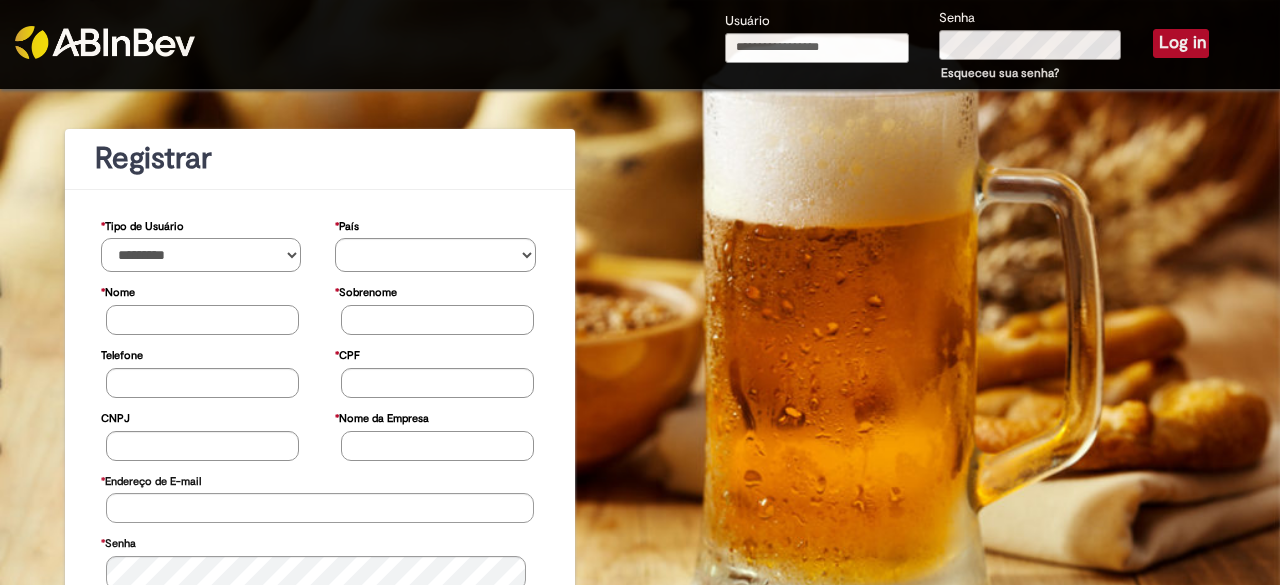 click on "**********" at bounding box center (201, 255) 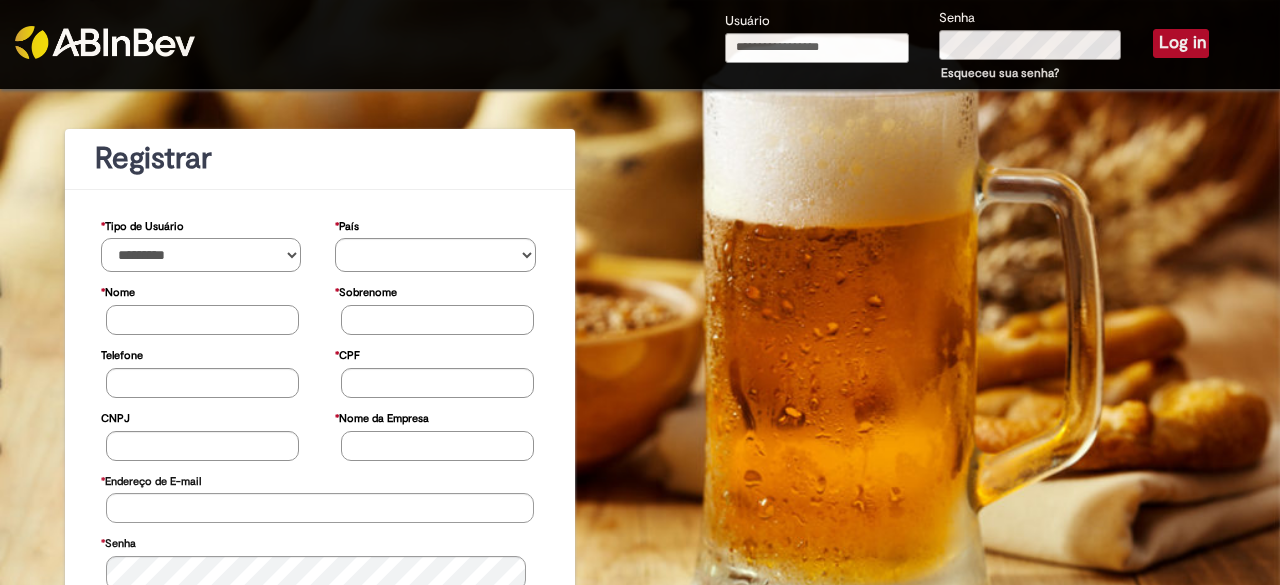 click on "**********" at bounding box center [201, 255] 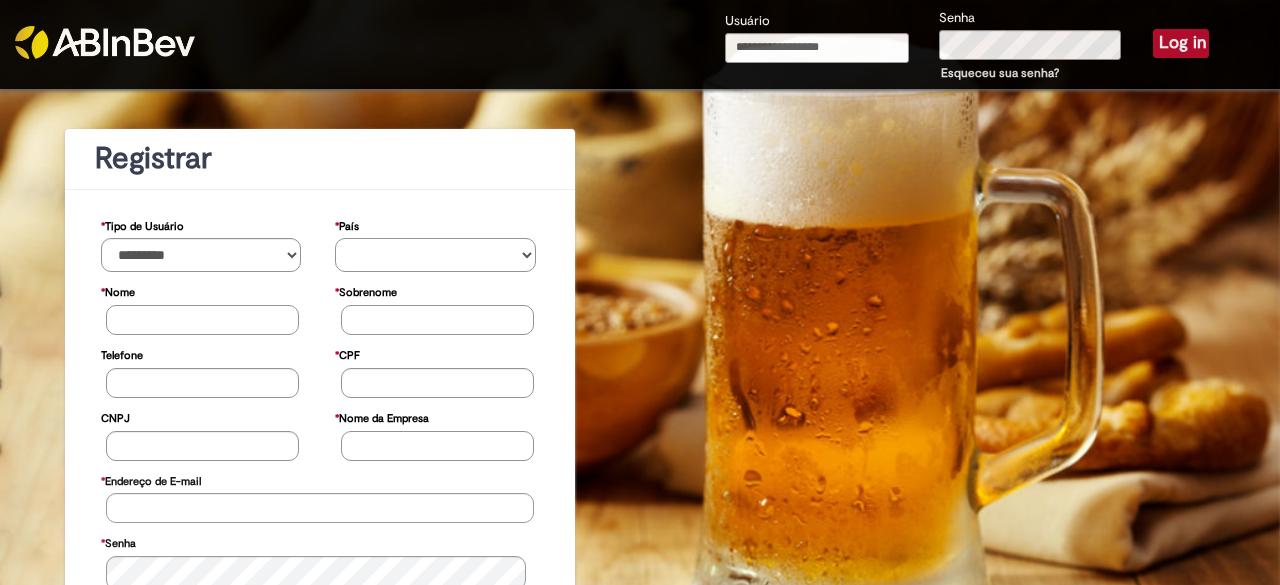 click on "*********   *******   ******   *****   ********   *******" at bounding box center [435, 255] 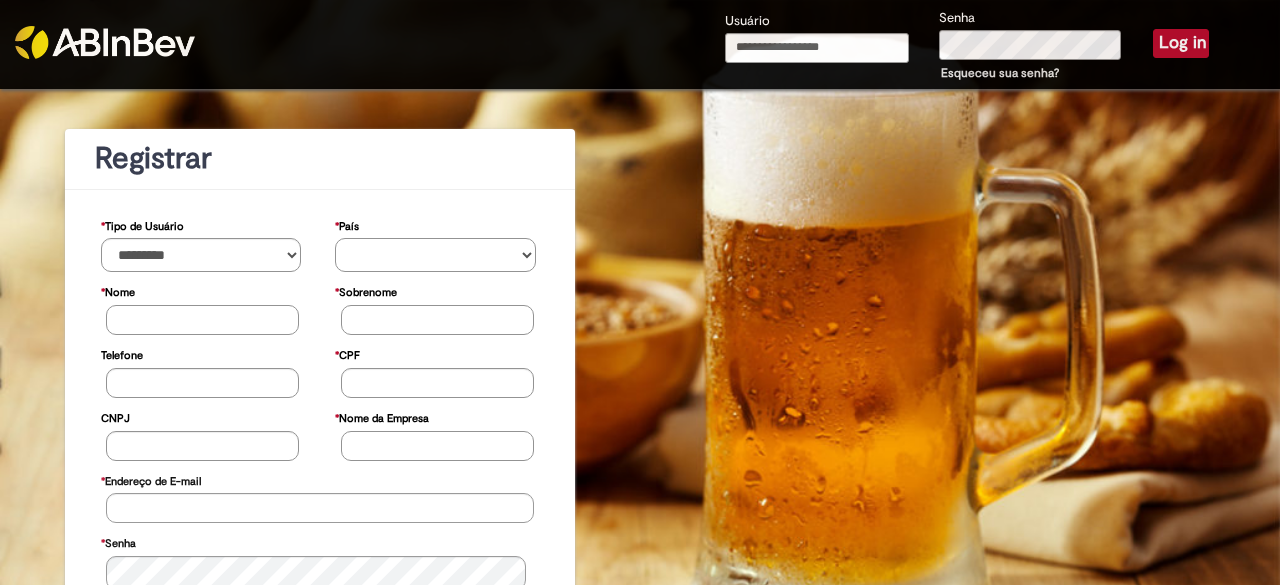 select on "**" 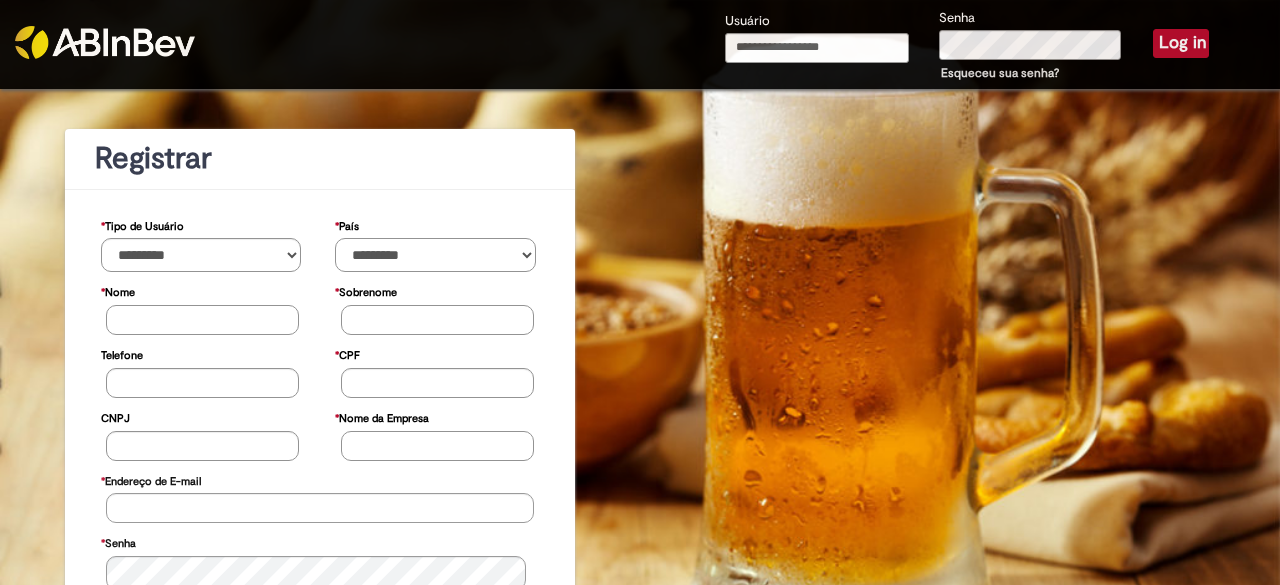 click on "*********   *******   ******   *****   ********   *******" at bounding box center [435, 255] 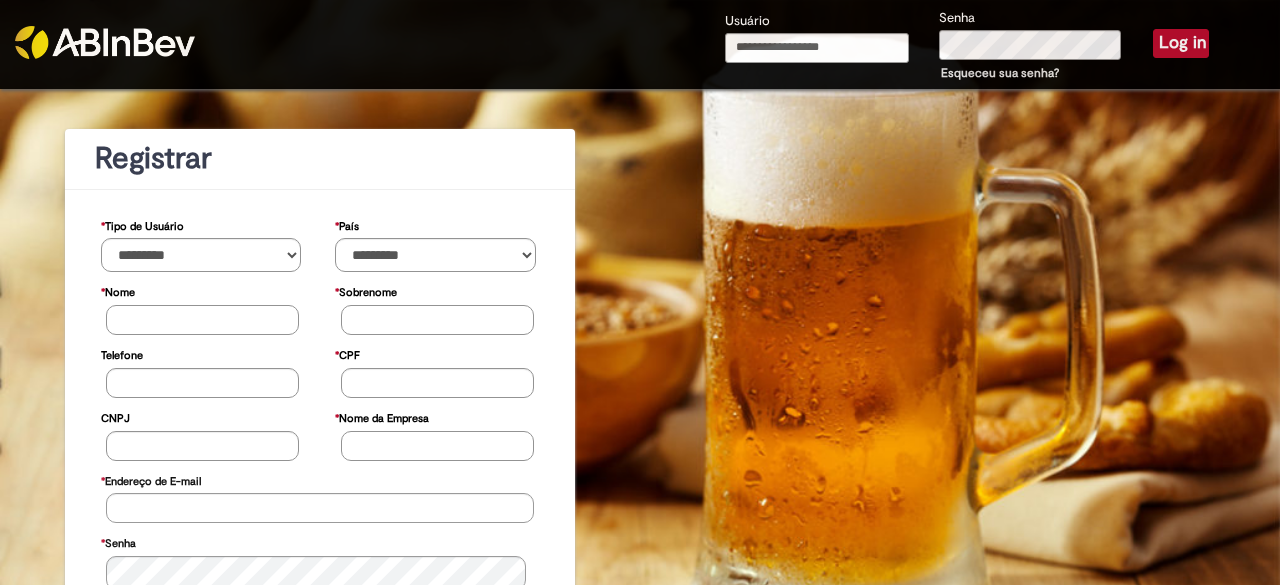 click on "*  Nome" at bounding box center (202, 320) 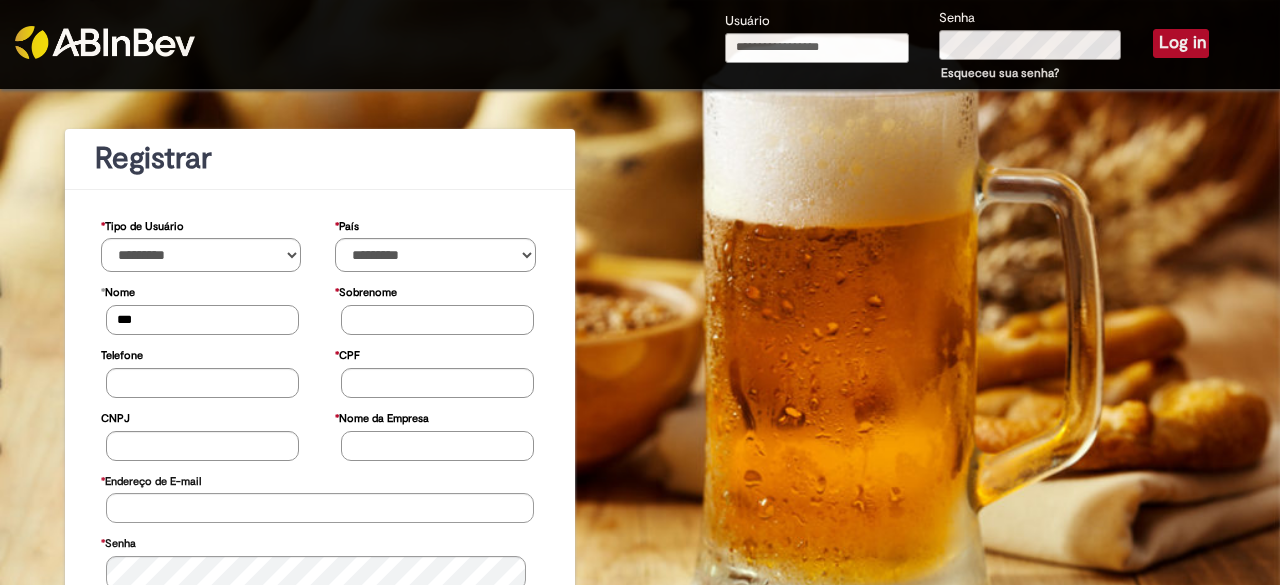 type on "***" 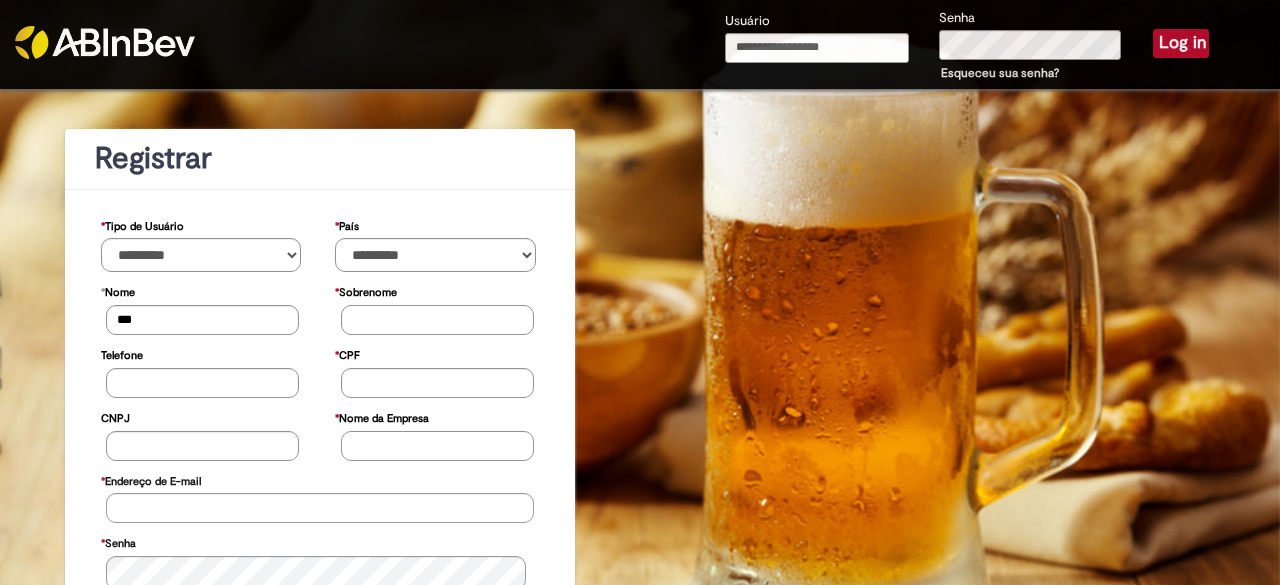 click on "*  Sobrenome" at bounding box center [437, 320] 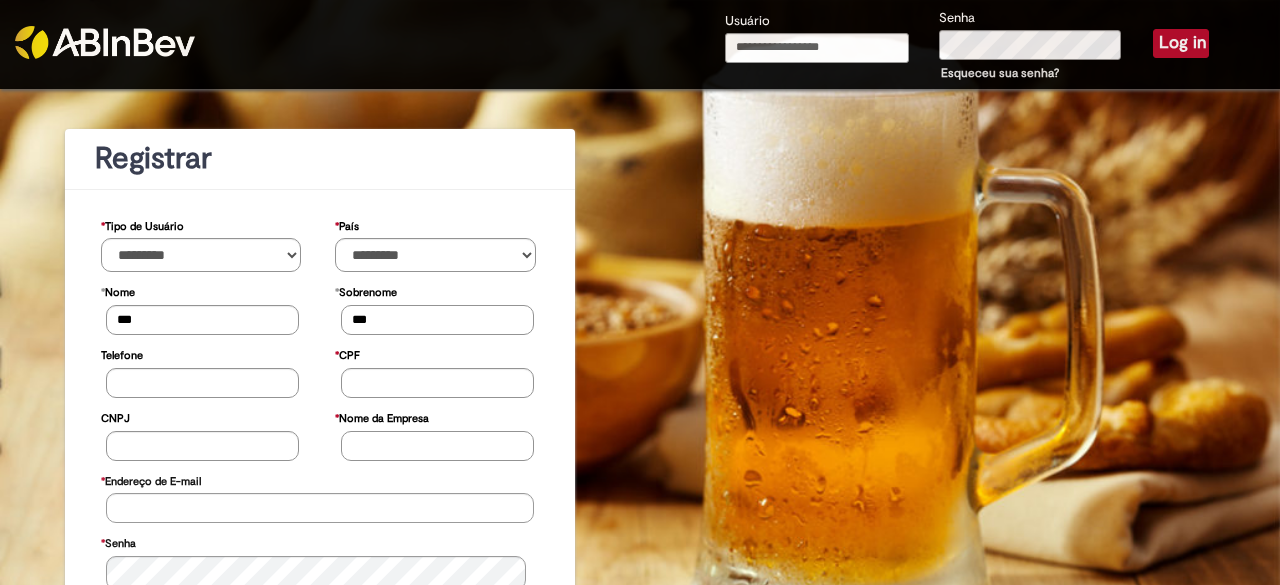 type on "**********" 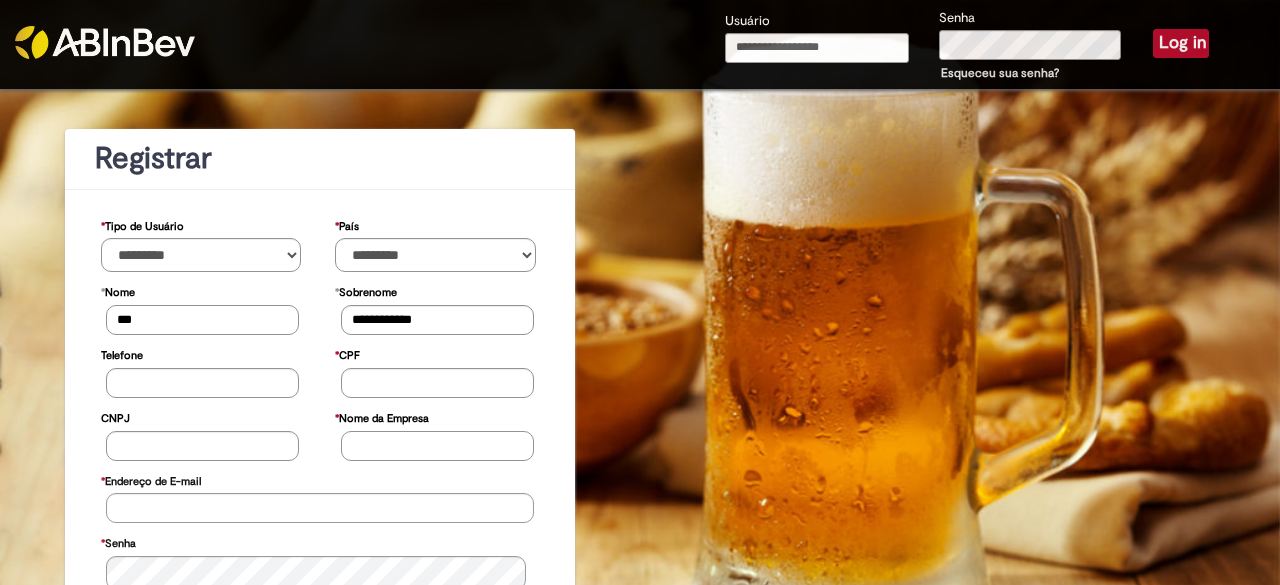 click on "***" at bounding box center [202, 320] 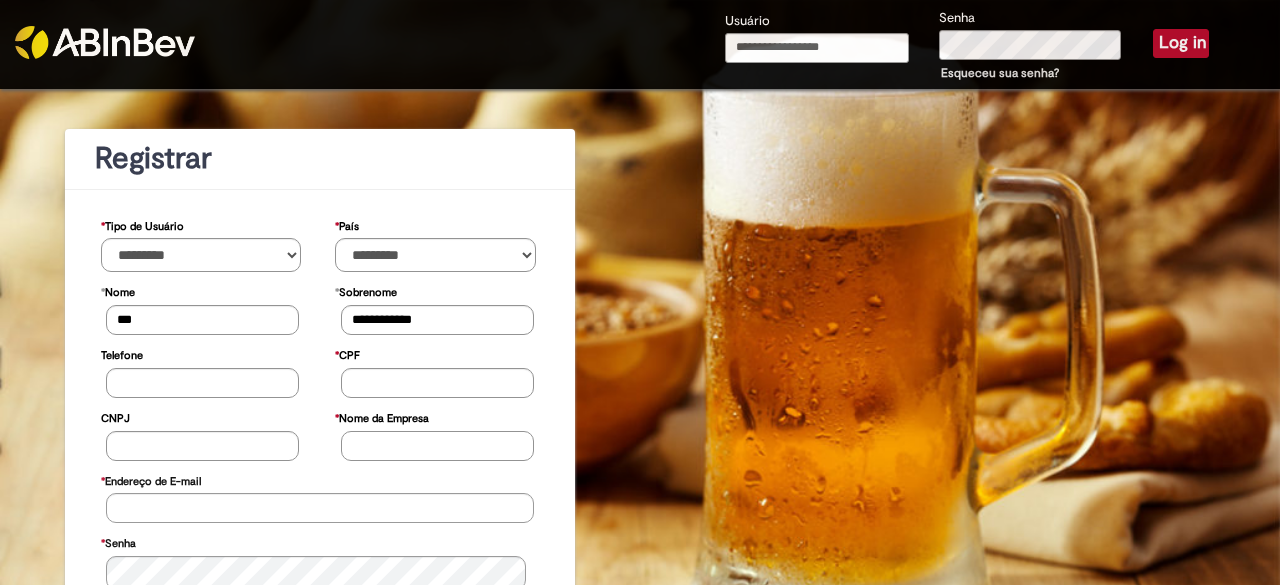 click on "Esqueceu sua senha?" at bounding box center [1000, 73] 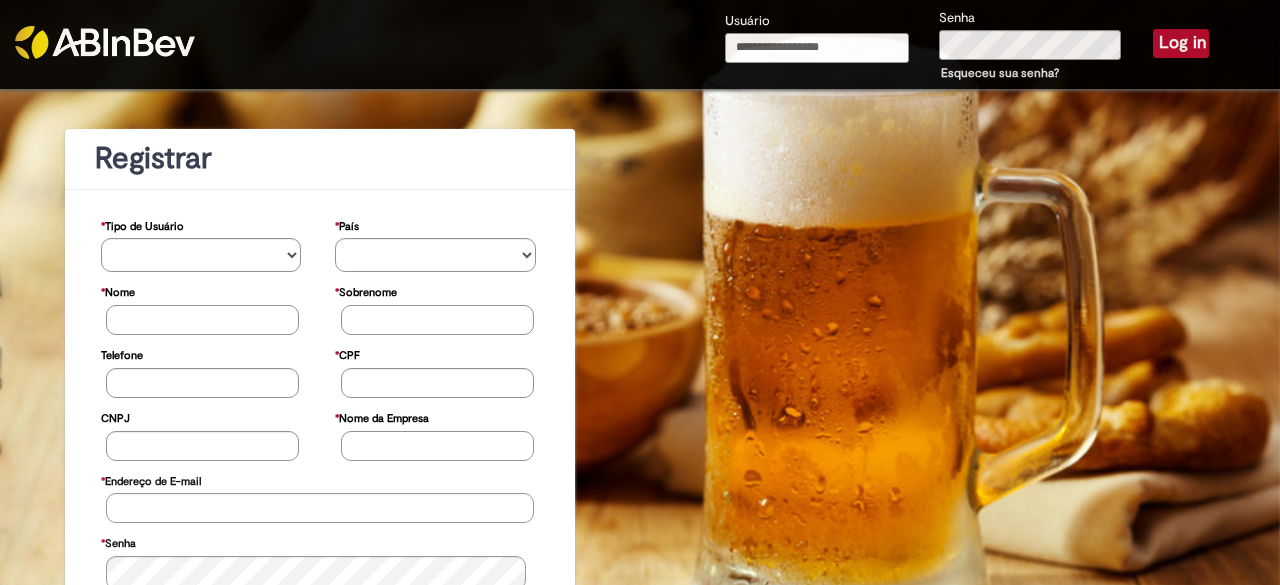 scroll, scrollTop: 0, scrollLeft: 0, axis: both 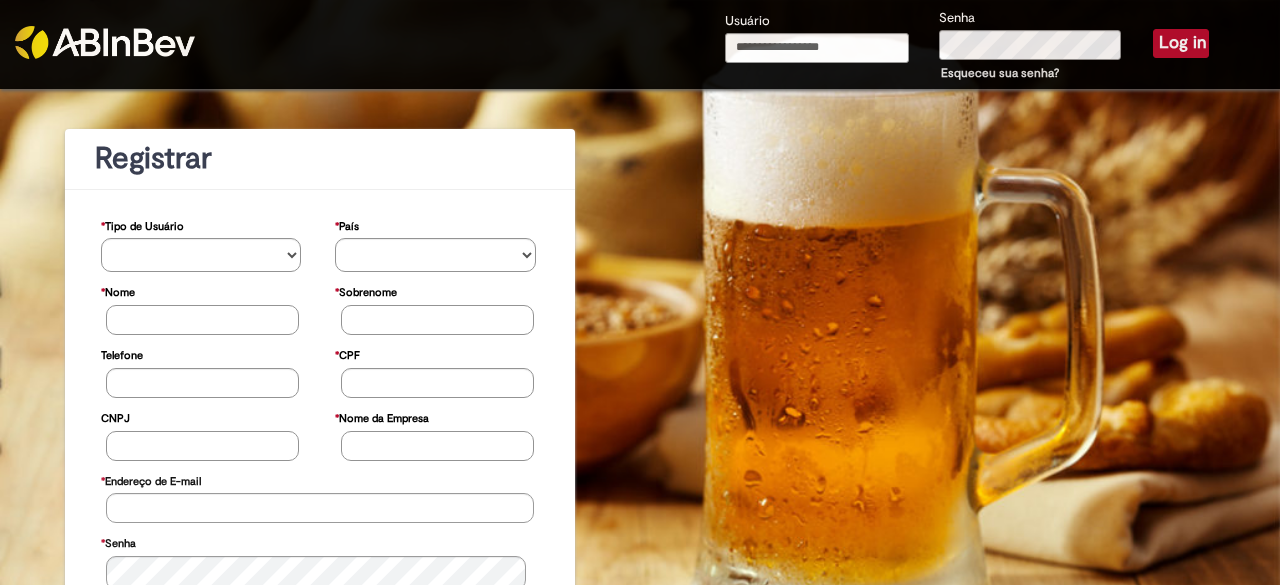 click on "CNPJ" at bounding box center (202, 446) 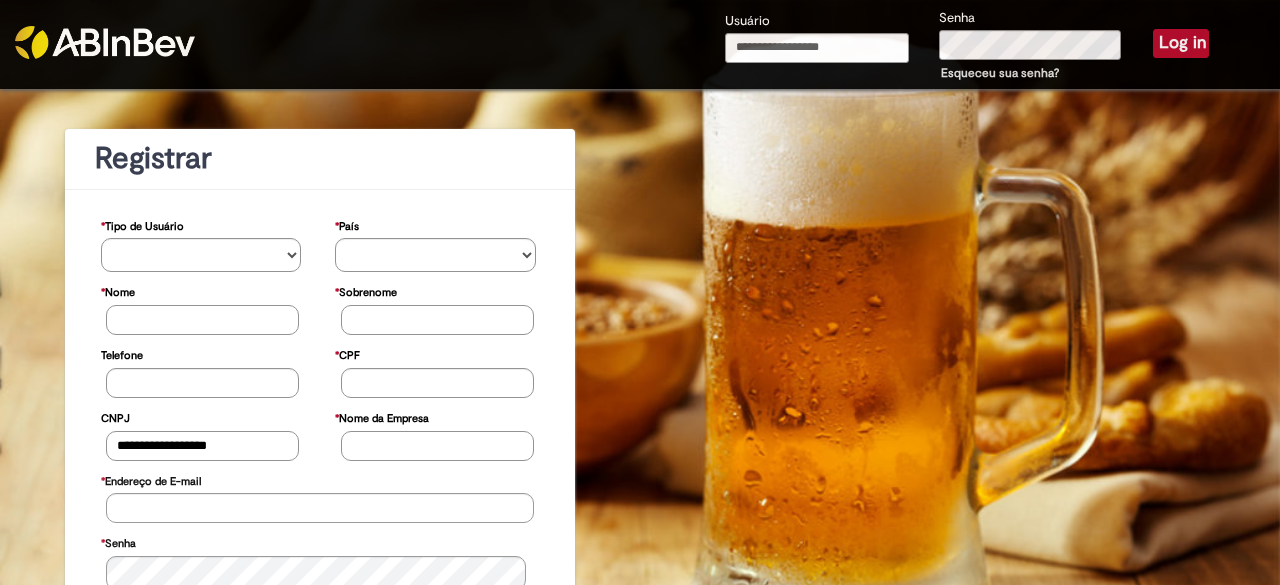 type on "**********" 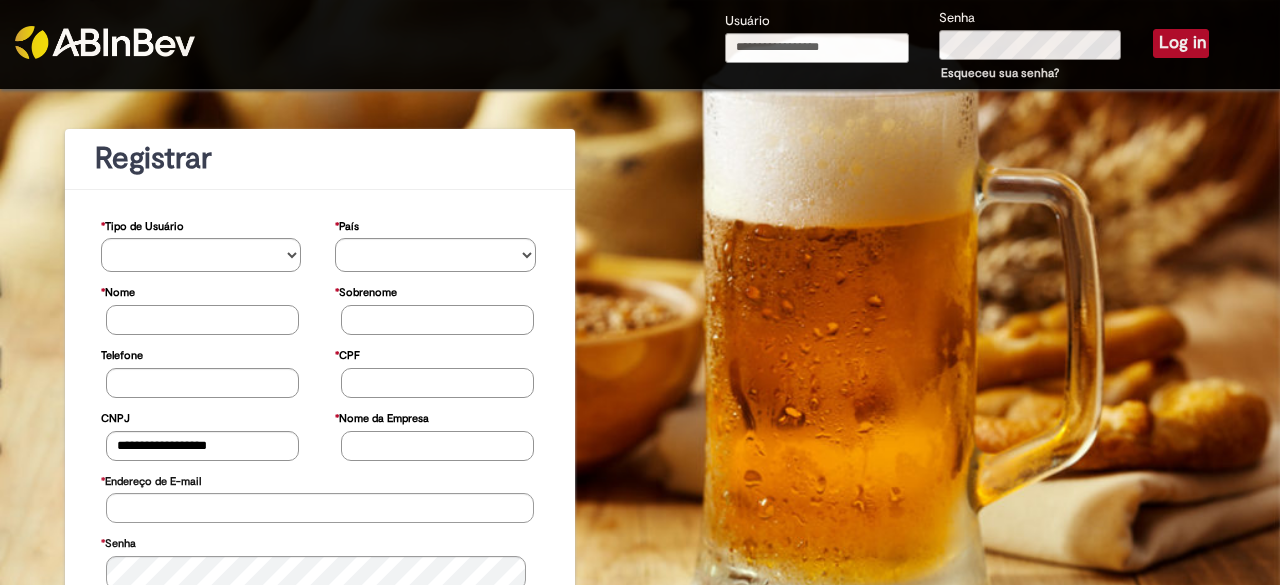 click on "*  CPF" at bounding box center [437, 383] 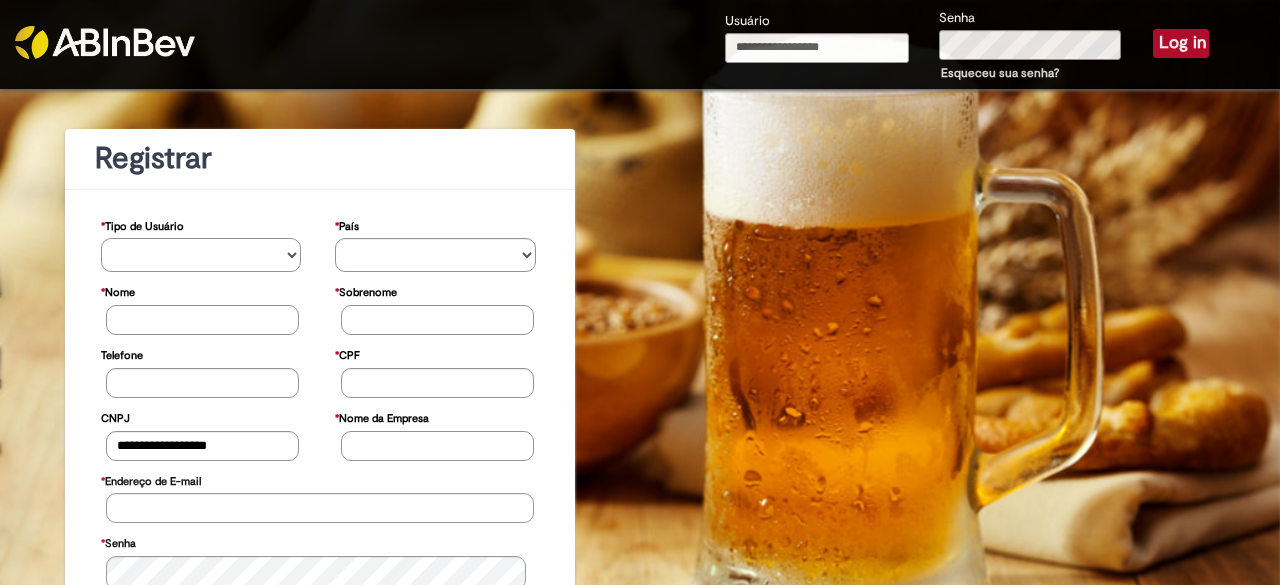 click on "**********" at bounding box center [201, 255] 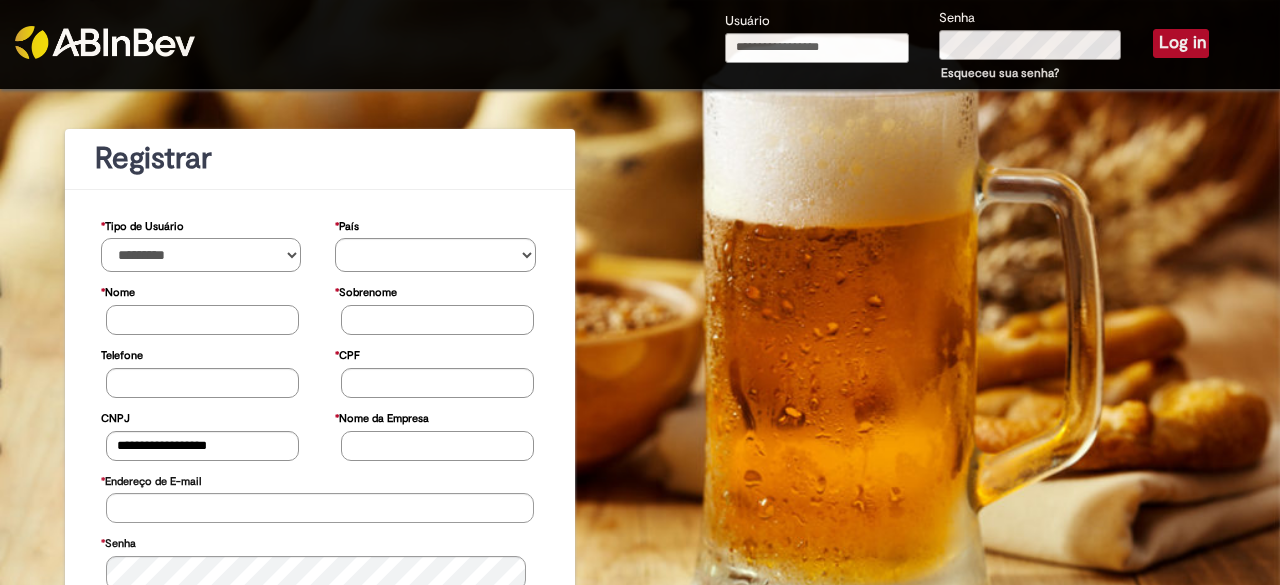 click on "**********" at bounding box center [201, 255] 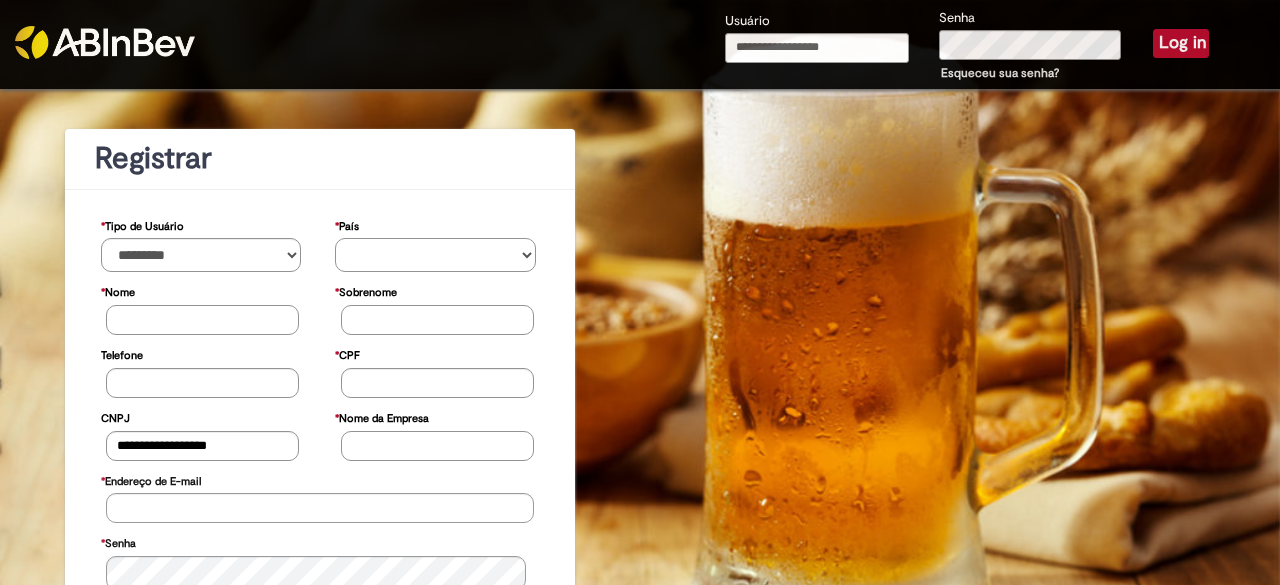 click on "*********   *******   ******   *****   ********   *******" at bounding box center (435, 255) 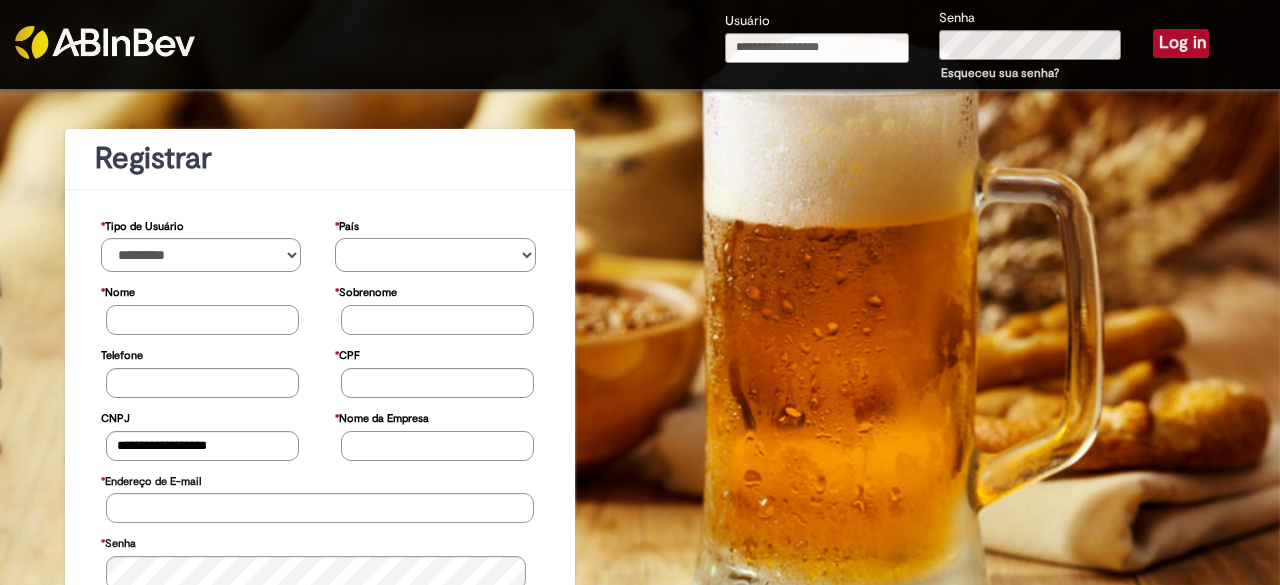 select on "**" 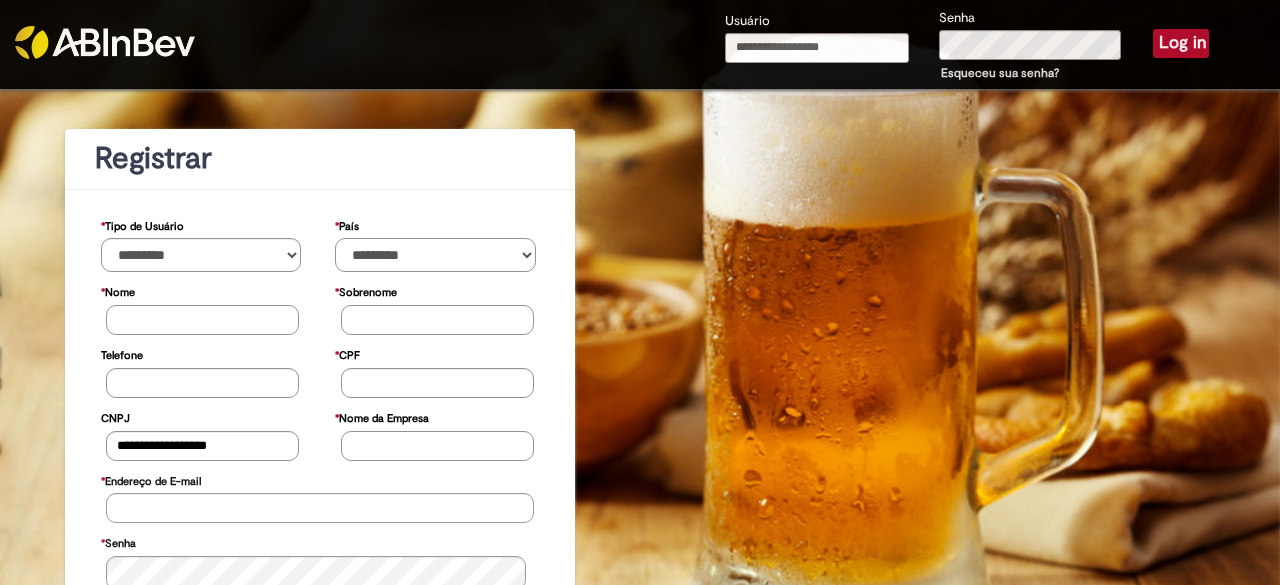 click on "*********   *******   ******   *****   ********   *******" at bounding box center [435, 255] 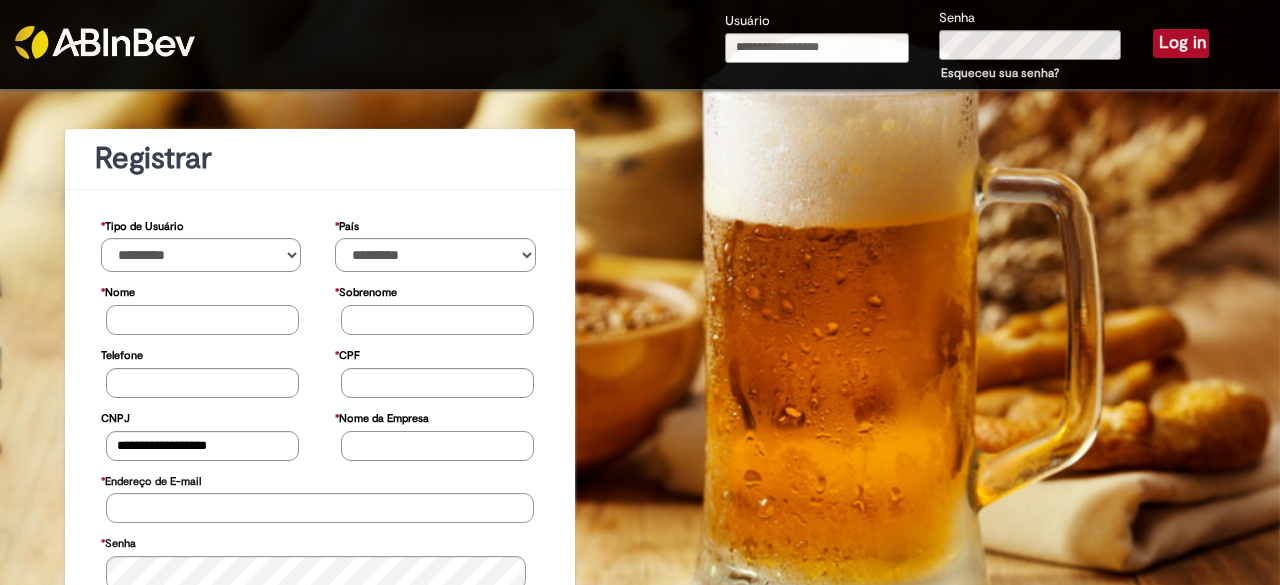 click on "*  Nome" at bounding box center (202, 320) 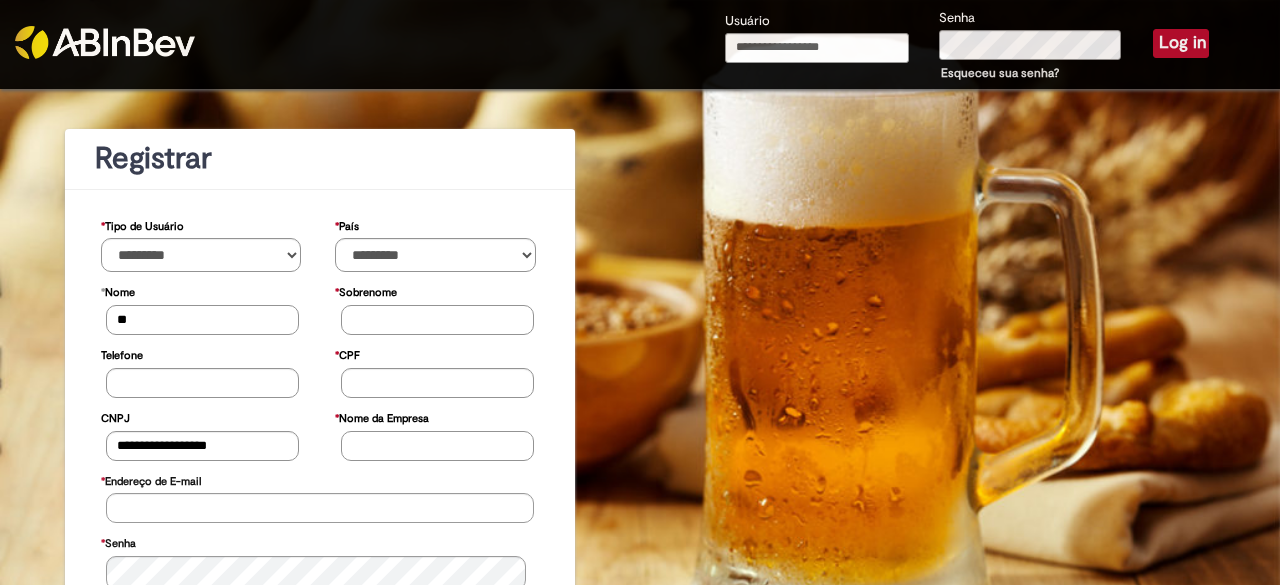 type on "*" 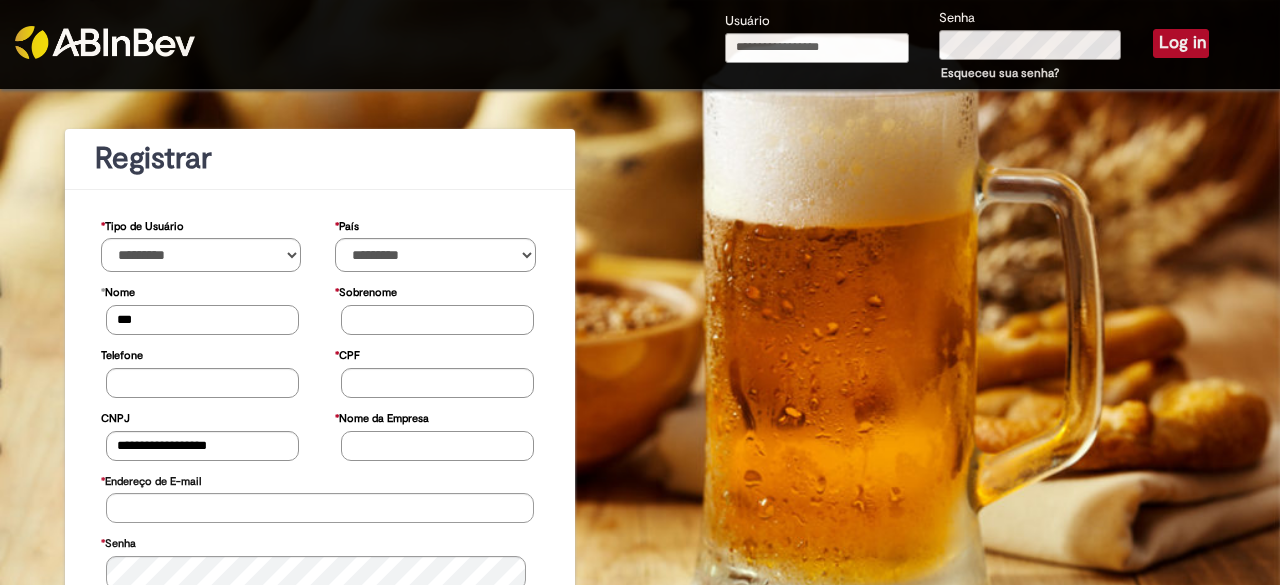 type on "******" 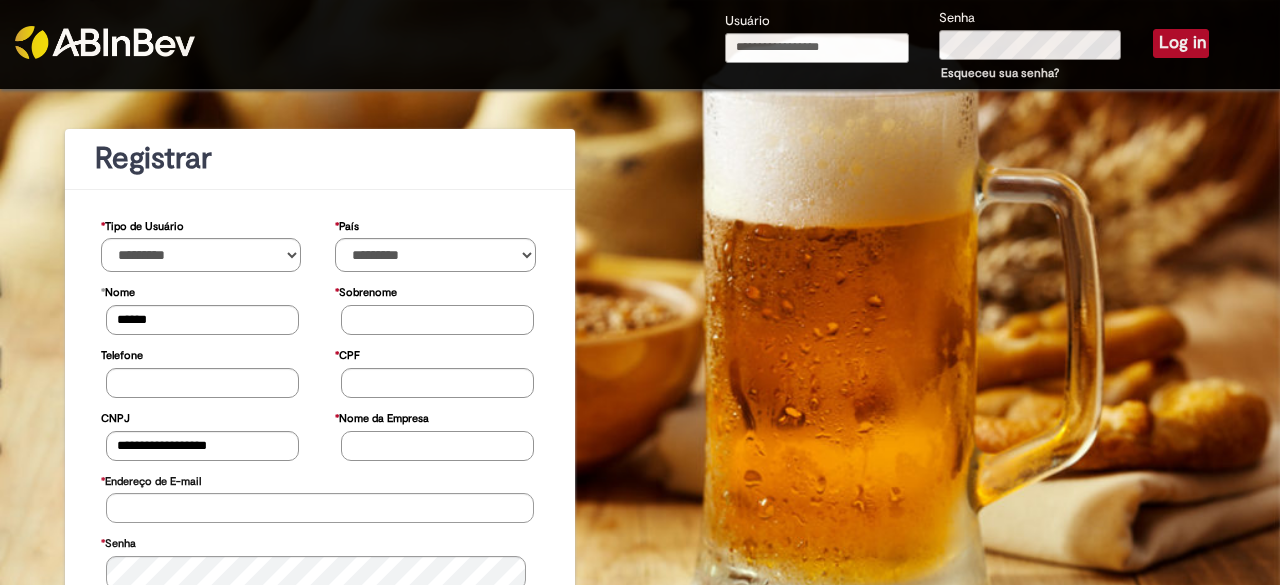 click on "*  Sobrenome" at bounding box center (437, 320) 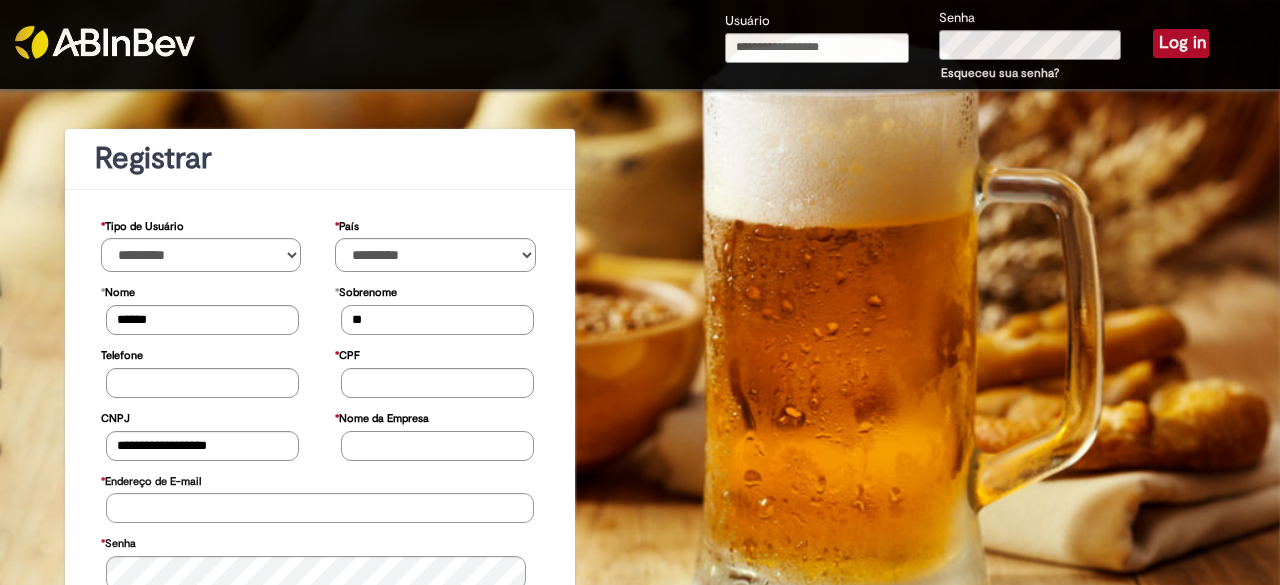 type on "**********" 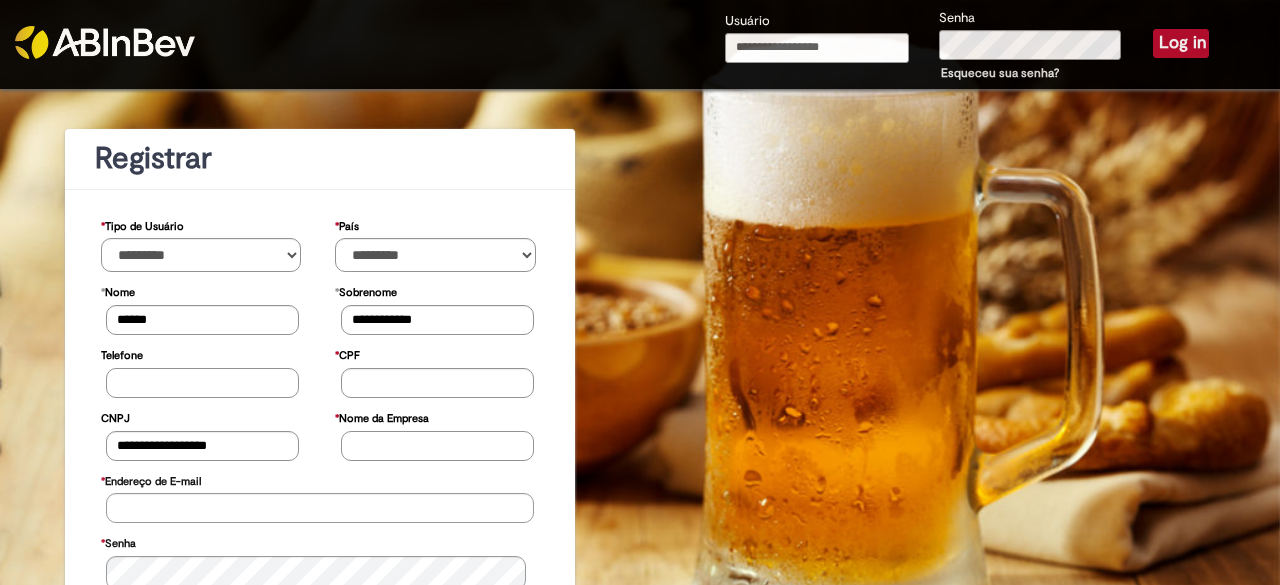 click on "Telefone" at bounding box center (202, 383) 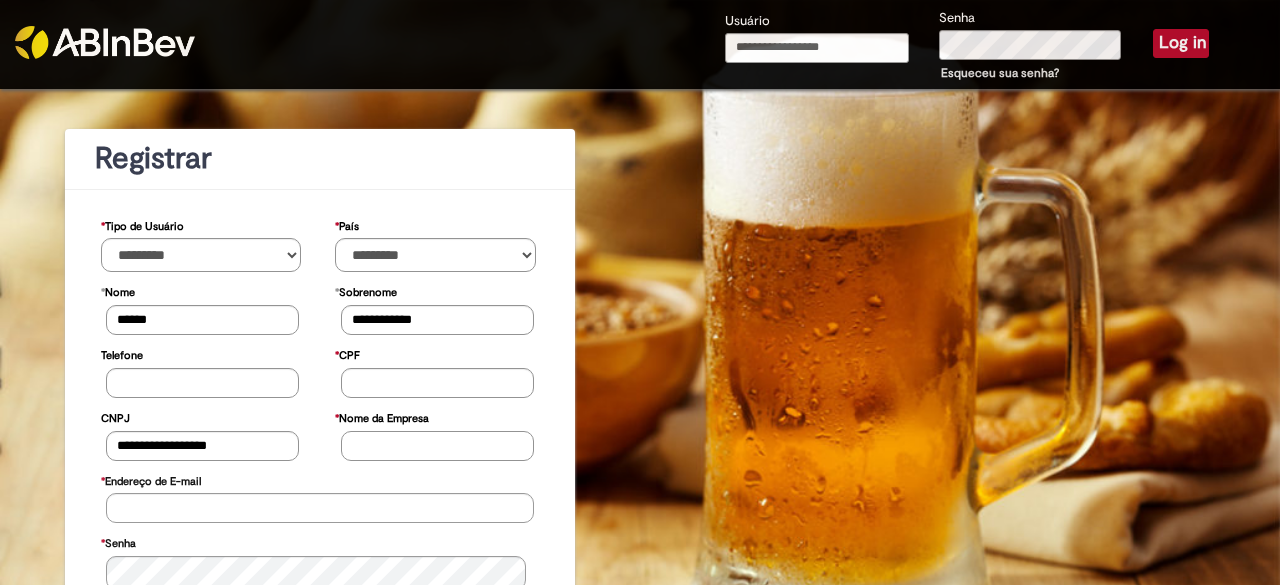click on "*  CPF
CPF Invalido." at bounding box center [437, 368] 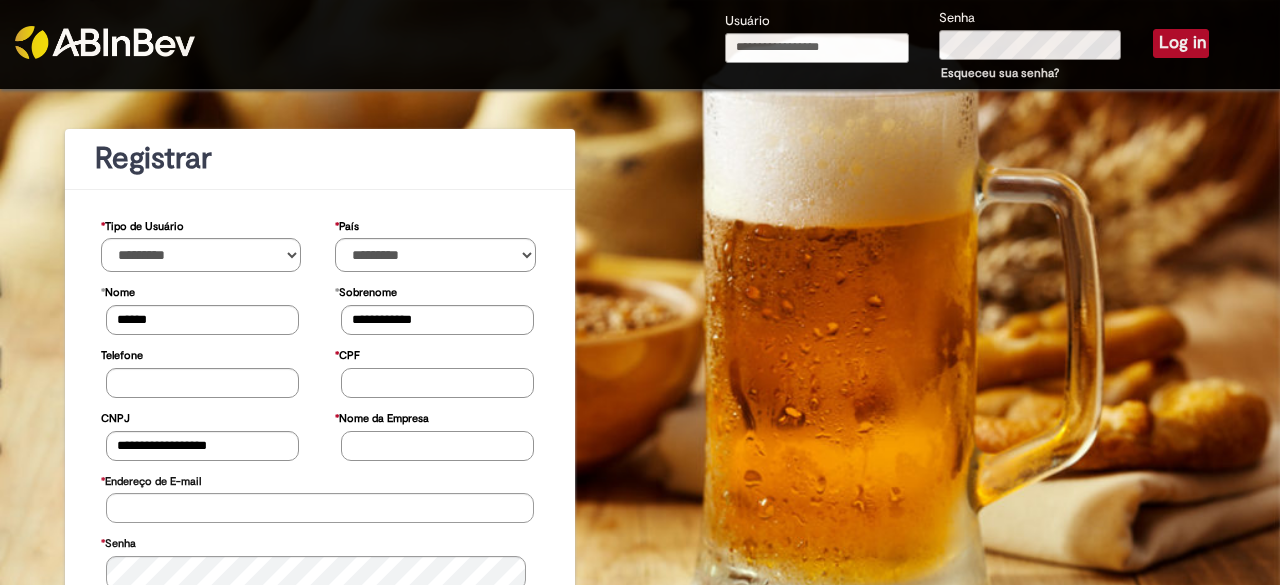 click on "*  CPF" at bounding box center [437, 383] 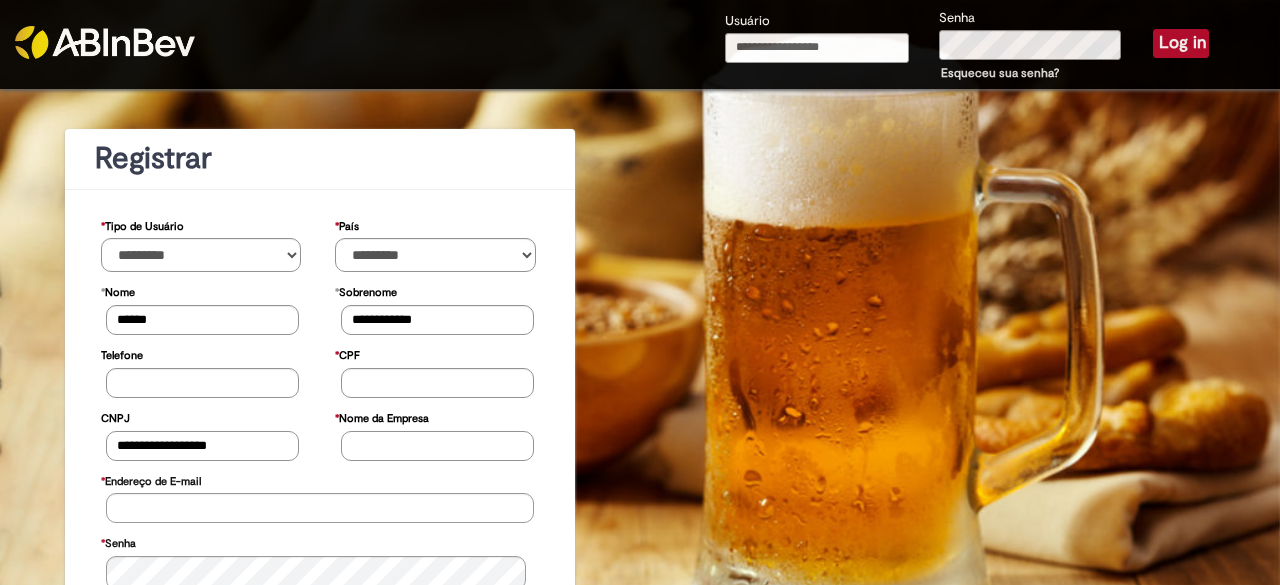 click on "**********" at bounding box center (202, 446) 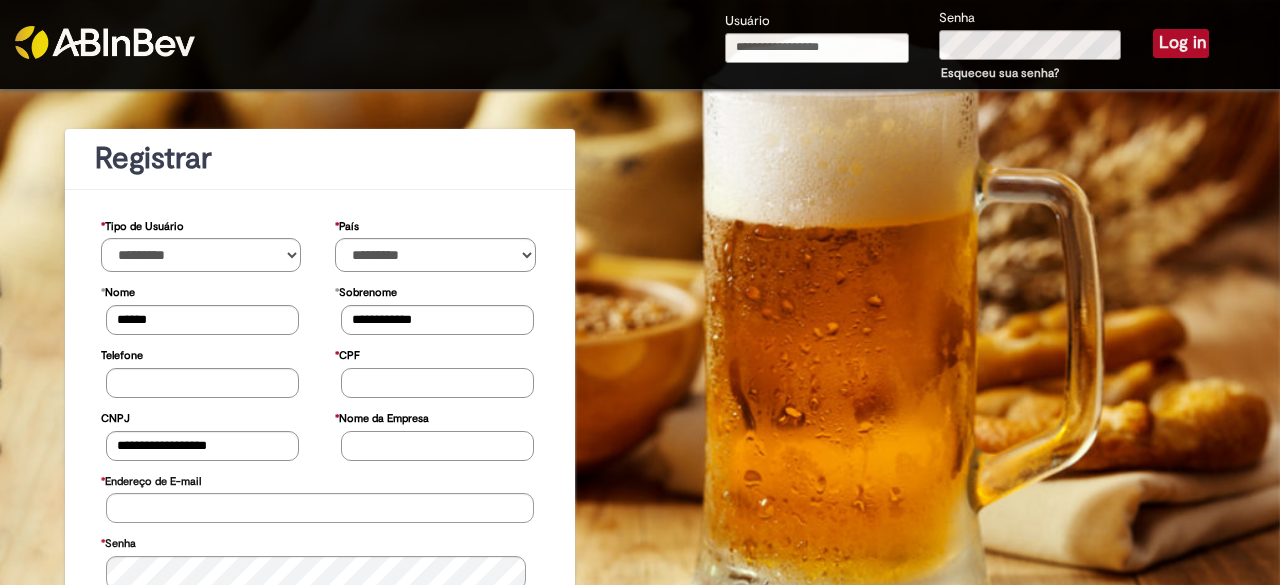 click on "*  CPF" at bounding box center (437, 383) 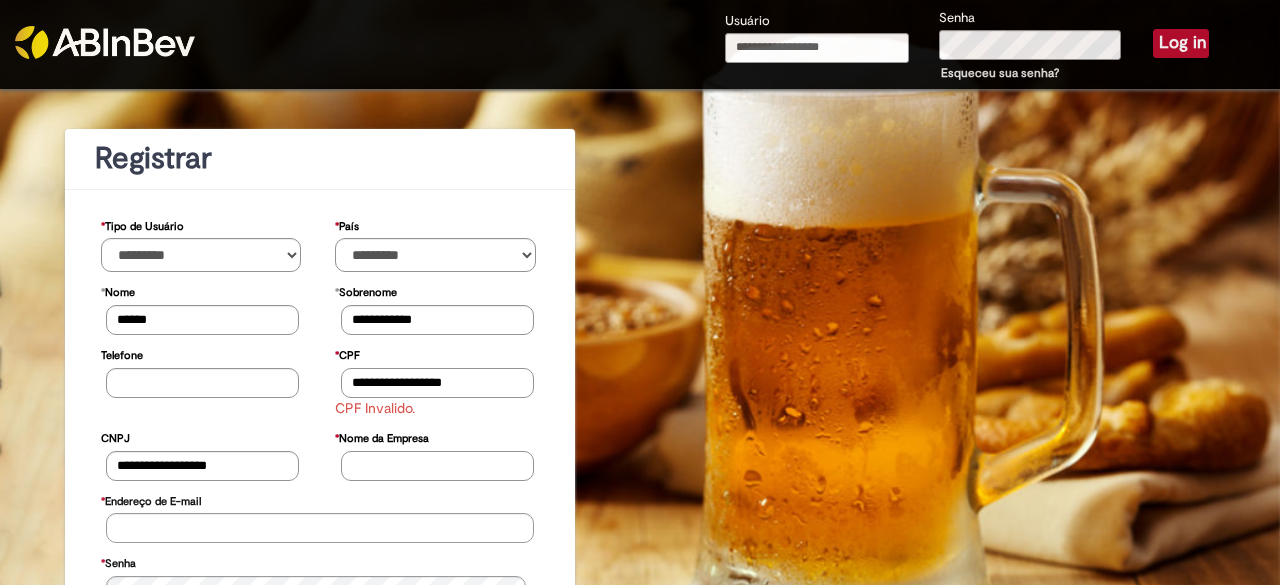 click on "**********" at bounding box center (437, 383) 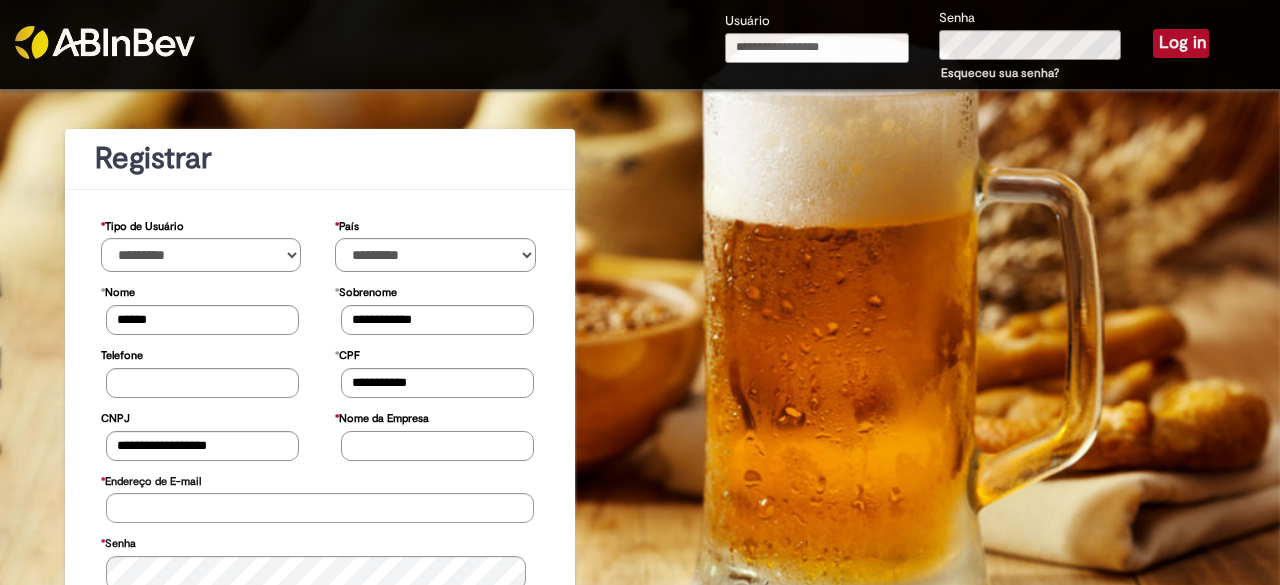 click on "*  Nome da Empresa" at bounding box center (437, 431) 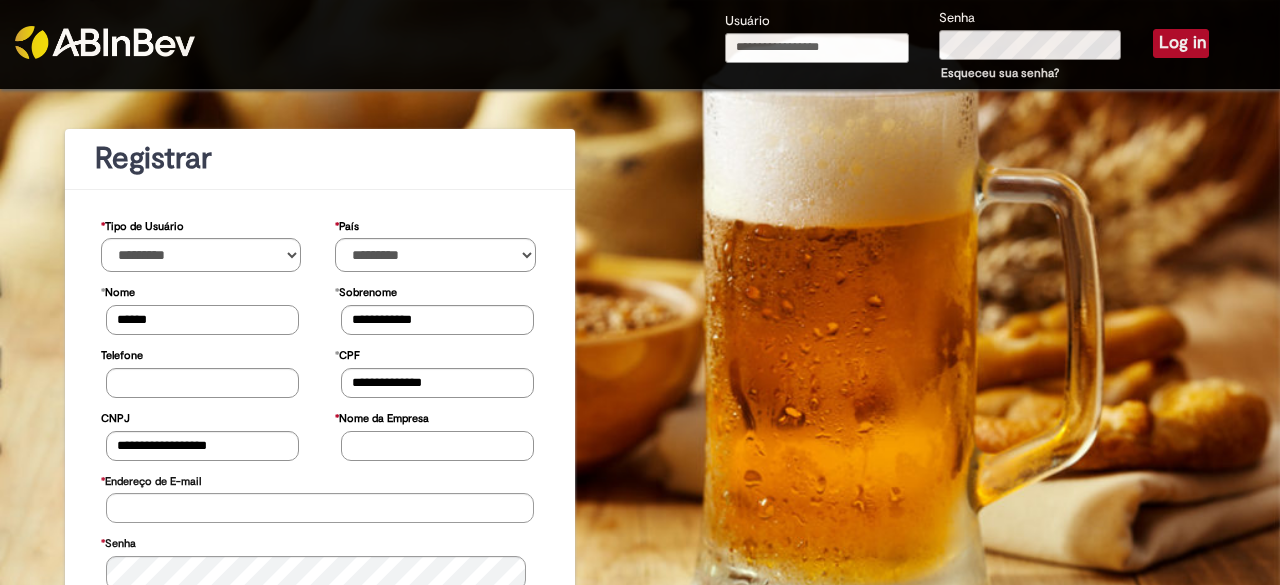 click on "******" at bounding box center (202, 320) 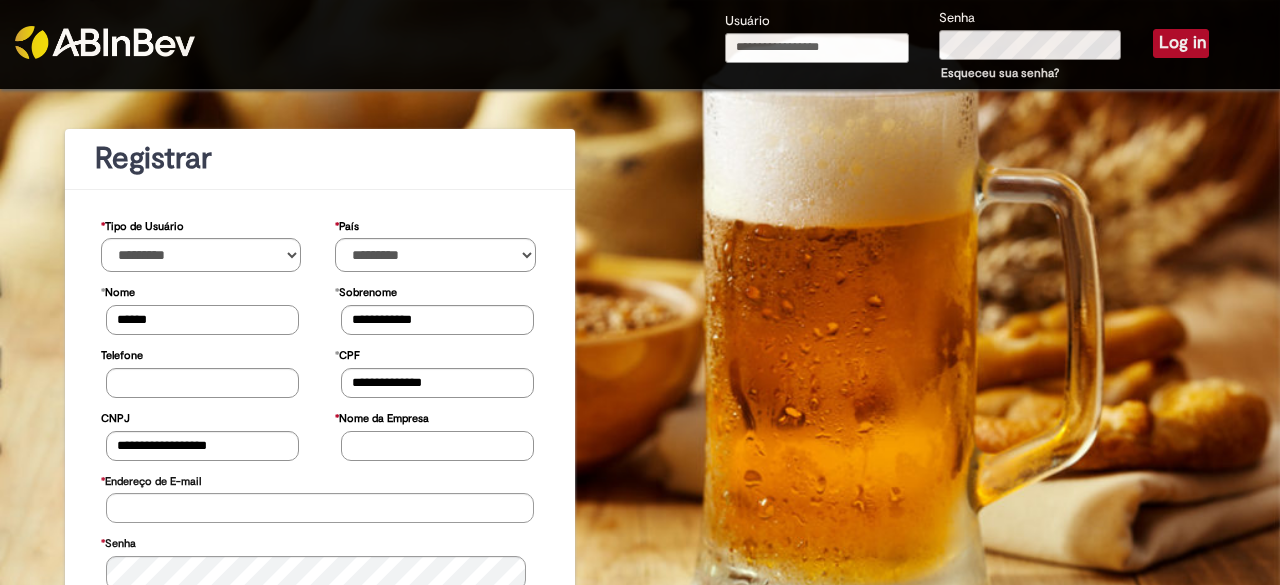 click on "******" at bounding box center (202, 320) 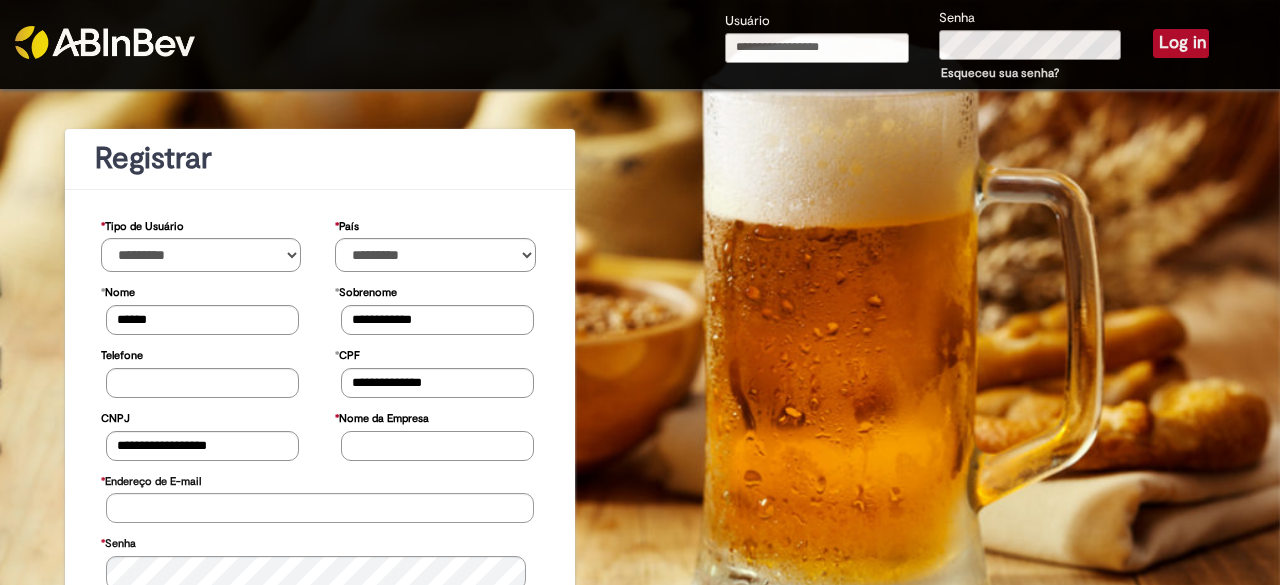 click on "*  Nome da Empresa" at bounding box center (437, 446) 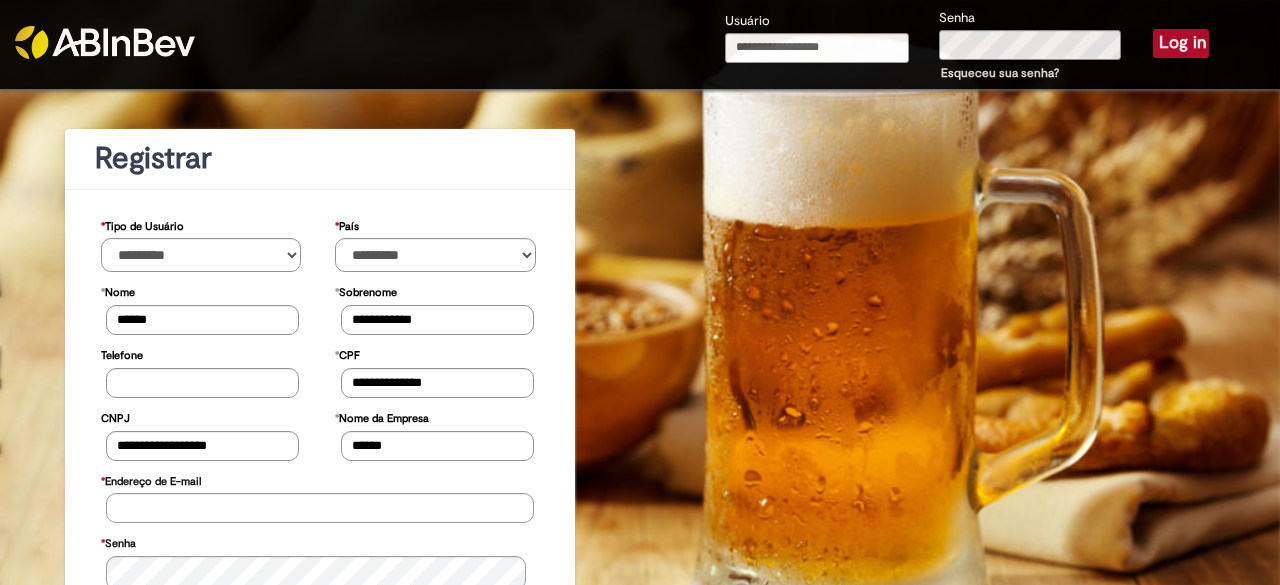 click on "**********" at bounding box center (437, 320) 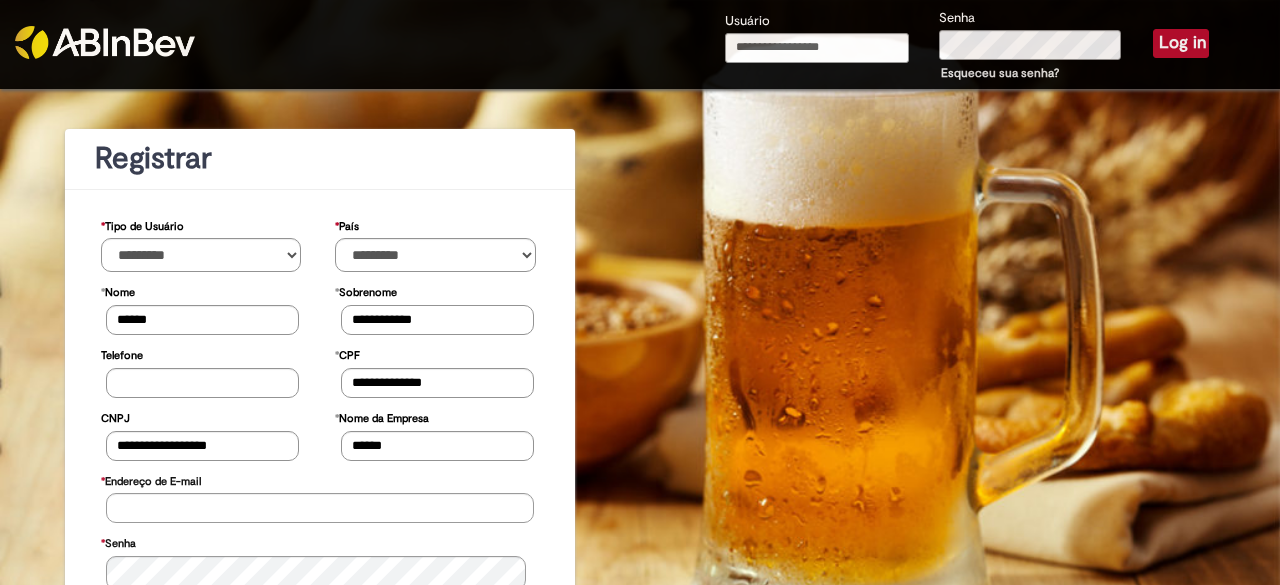 click on "**********" at bounding box center [437, 320] 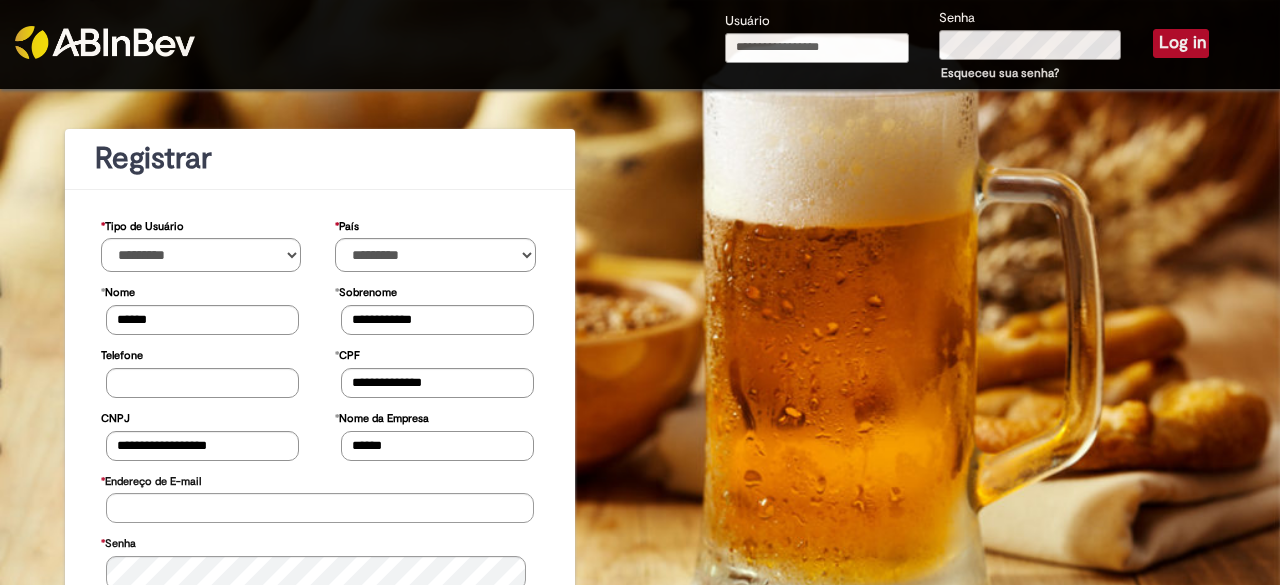 click on "******" at bounding box center [437, 446] 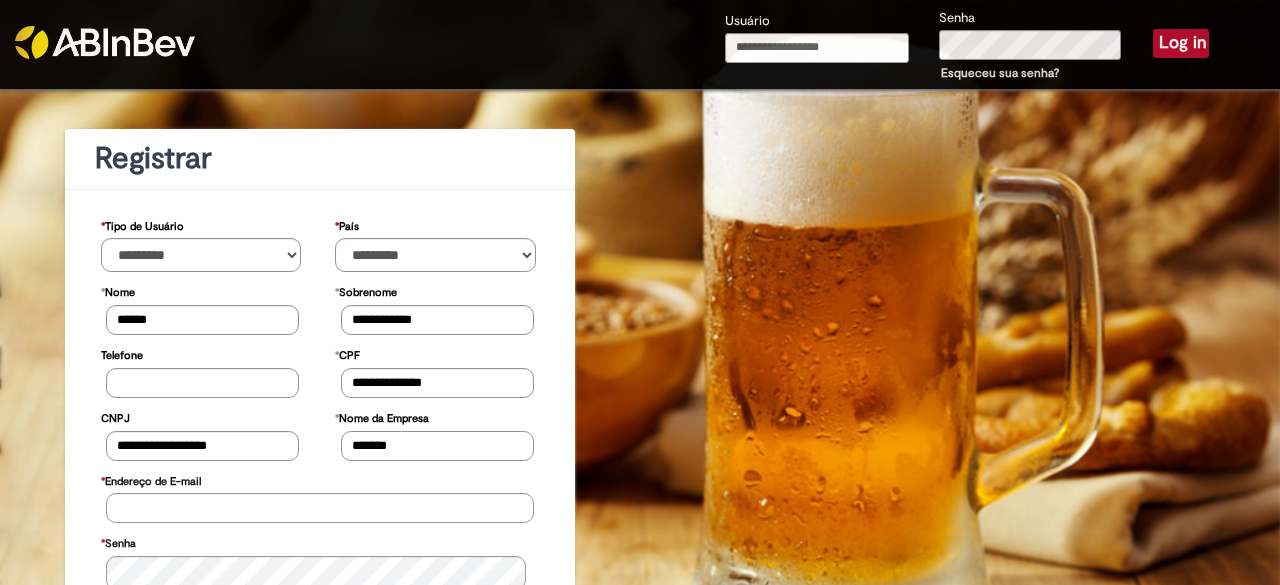 paste on "**********" 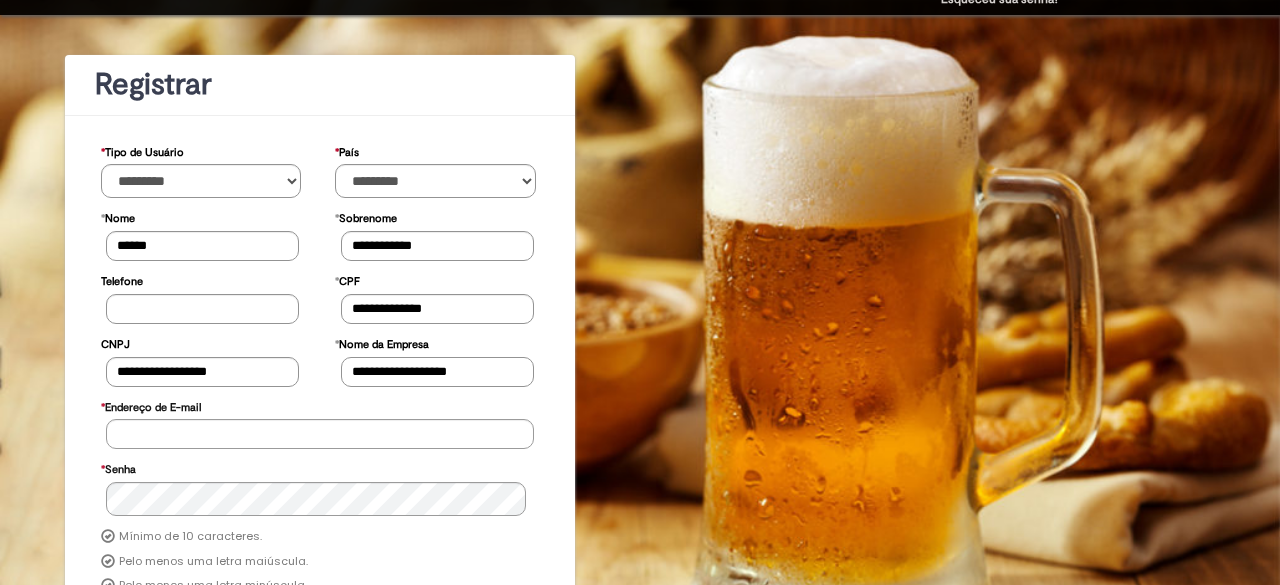 scroll, scrollTop: 100, scrollLeft: 0, axis: vertical 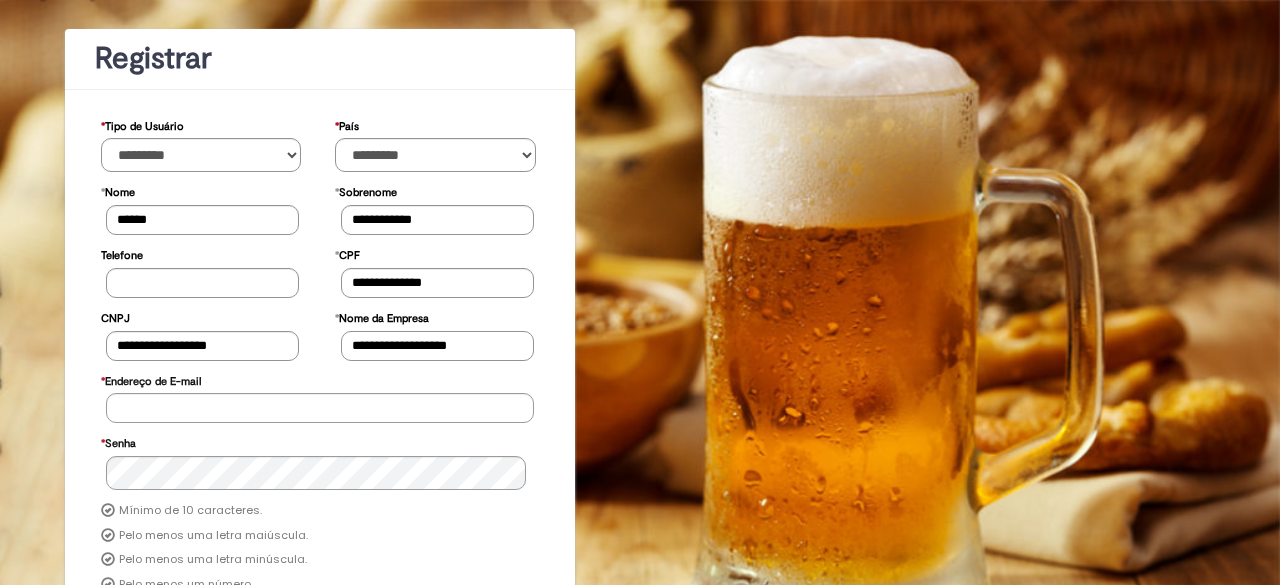 type on "**********" 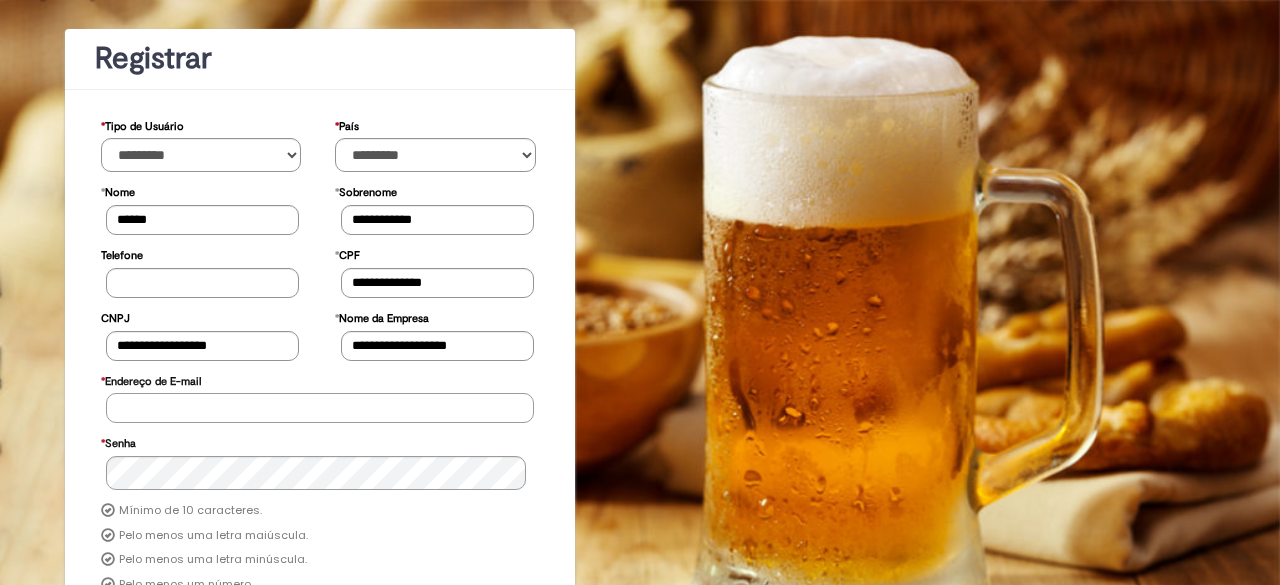 click on "*  Endereço de E-mail" at bounding box center [320, 408] 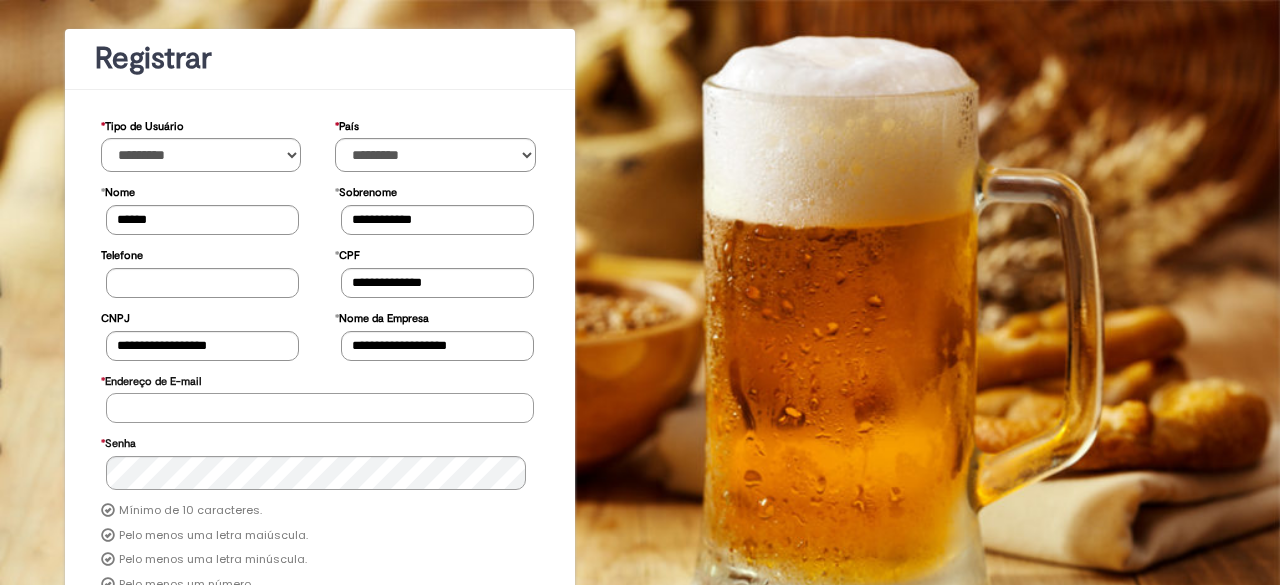 type on "**********" 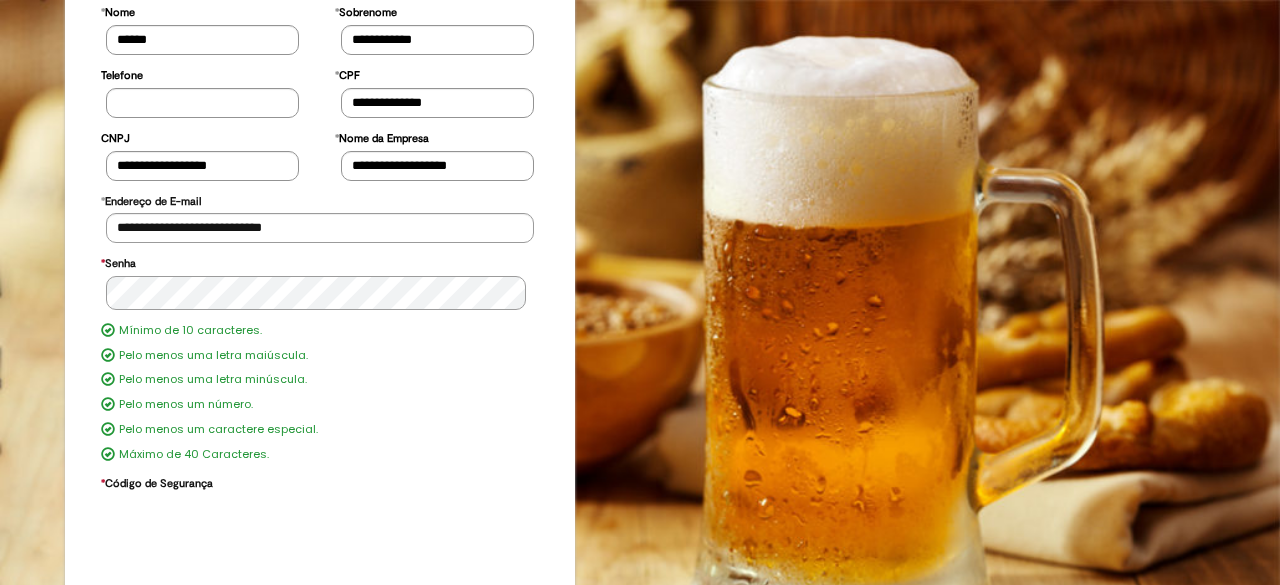 scroll, scrollTop: 326, scrollLeft: 0, axis: vertical 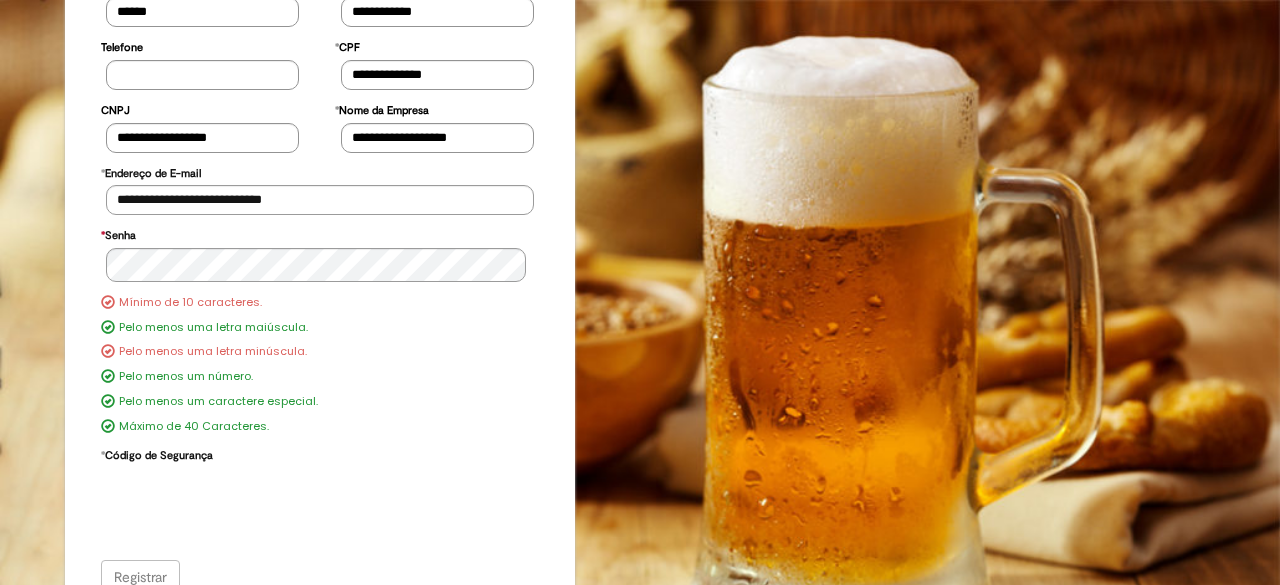 click on "Mínimo de 10 caracteres.   Pelo menos uma letra maiúscula.   Pelo menos uma letra minúscula.   Pelo menos um número.   Pelo menos um caractere especial.   Máximo de 40 Caracteres." at bounding box center [320, 365] 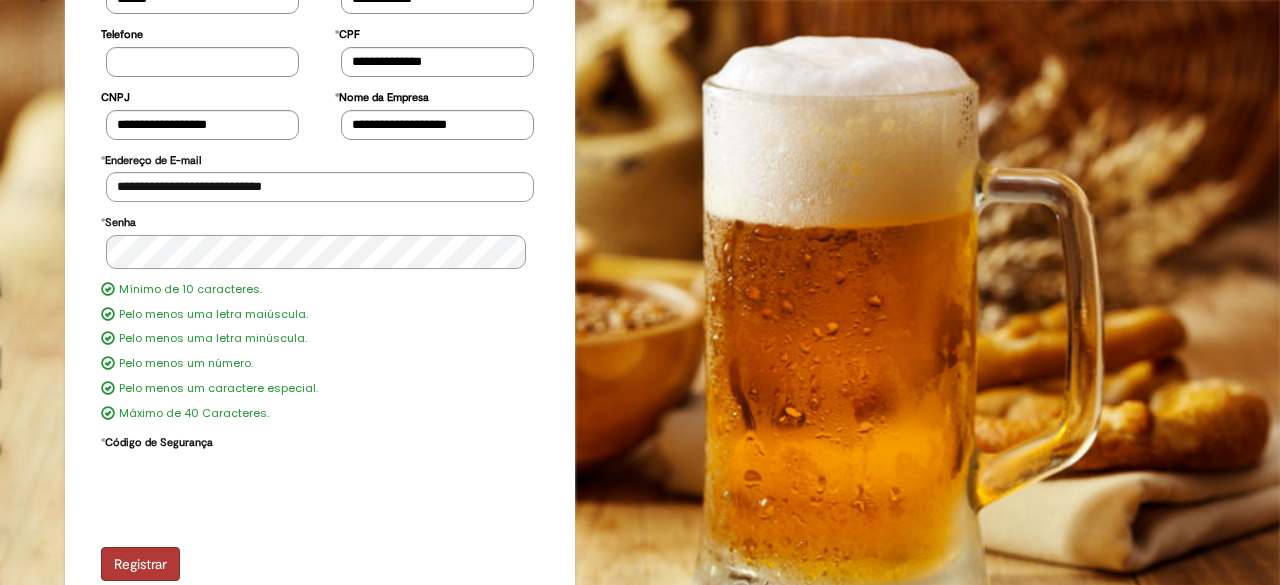 scroll, scrollTop: 326, scrollLeft: 0, axis: vertical 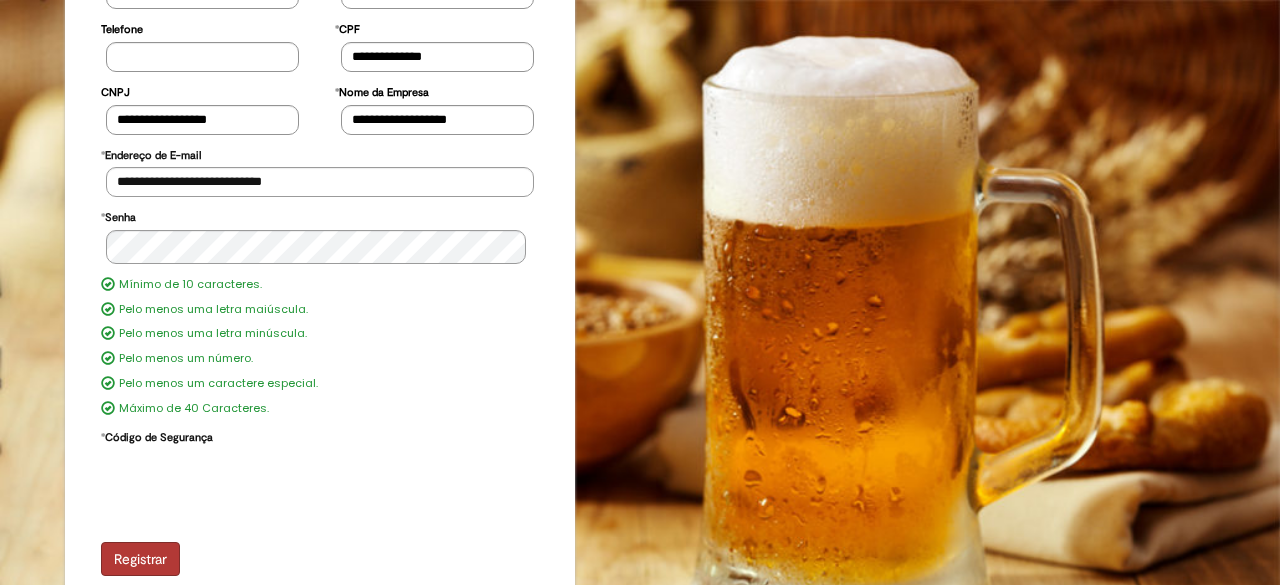 click on "Registrar" at bounding box center [140, 559] 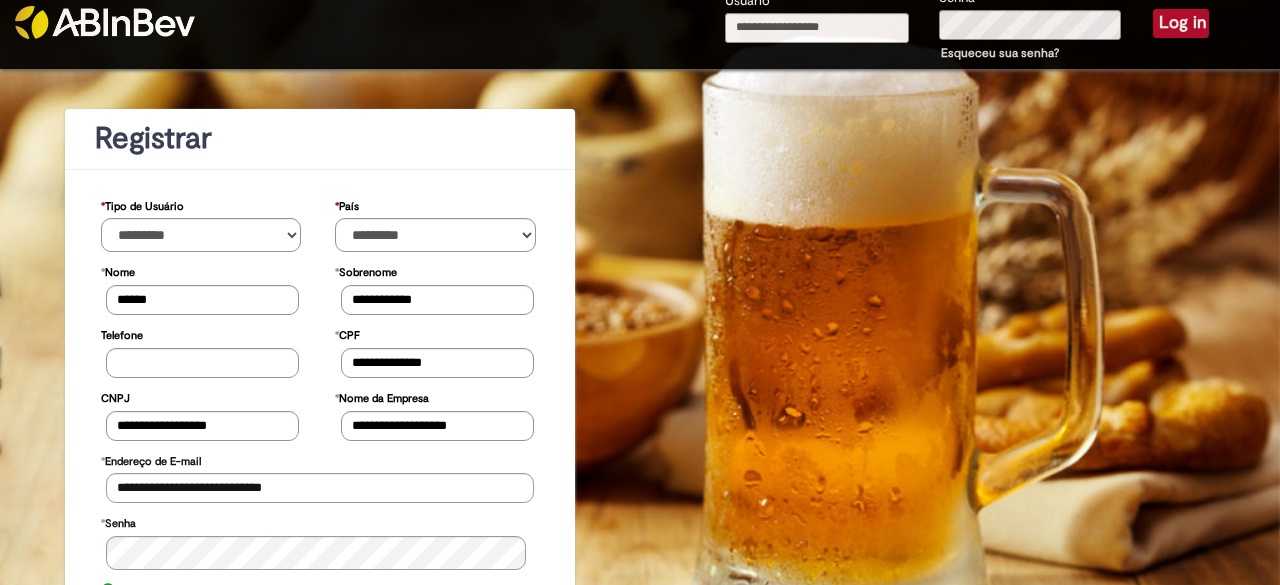 scroll, scrollTop: 0, scrollLeft: 0, axis: both 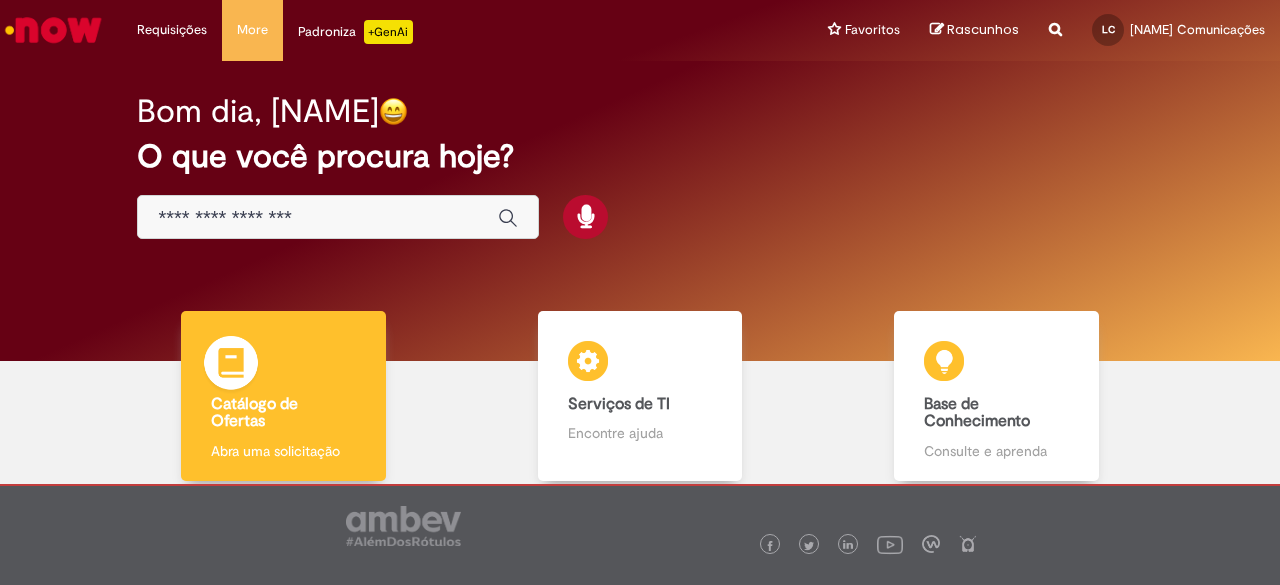 click on "Catálogo de Ofertas
Catálogo de Ofertas
Abra uma solicitação" at bounding box center (283, 396) 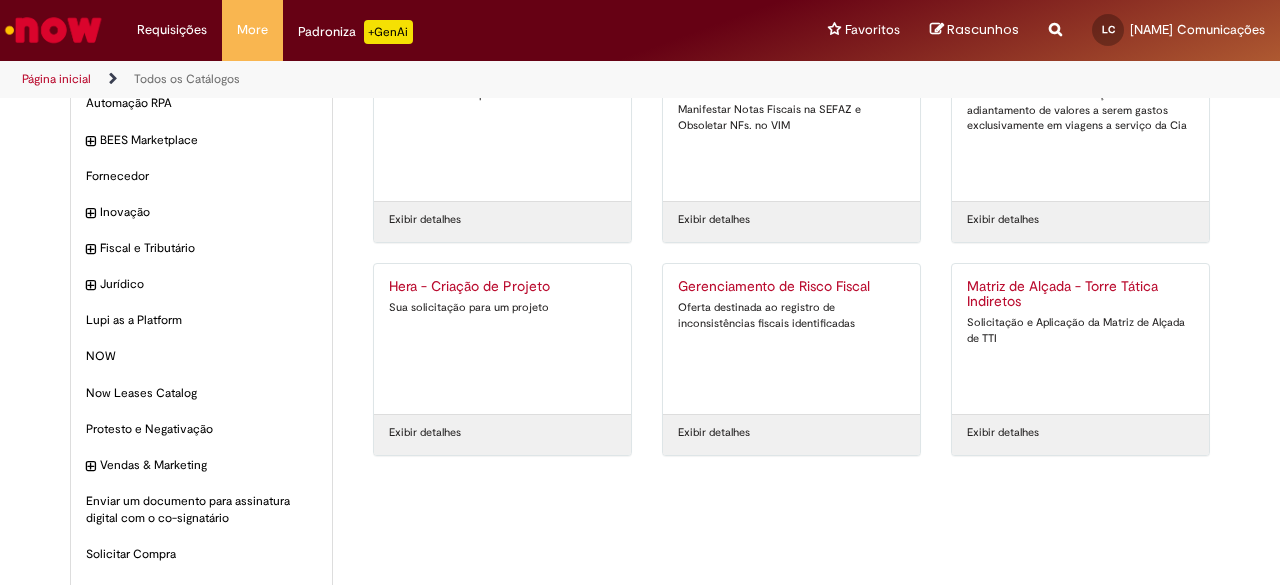 scroll, scrollTop: 0, scrollLeft: 0, axis: both 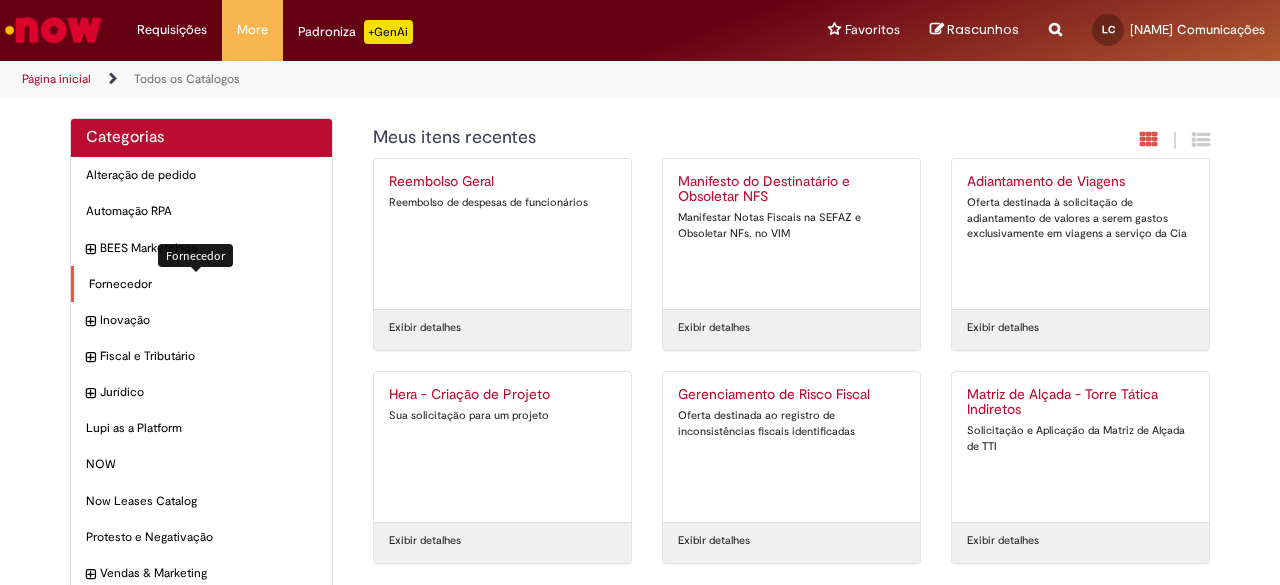 click on "Fornecedor
Itens" at bounding box center [203, 284] 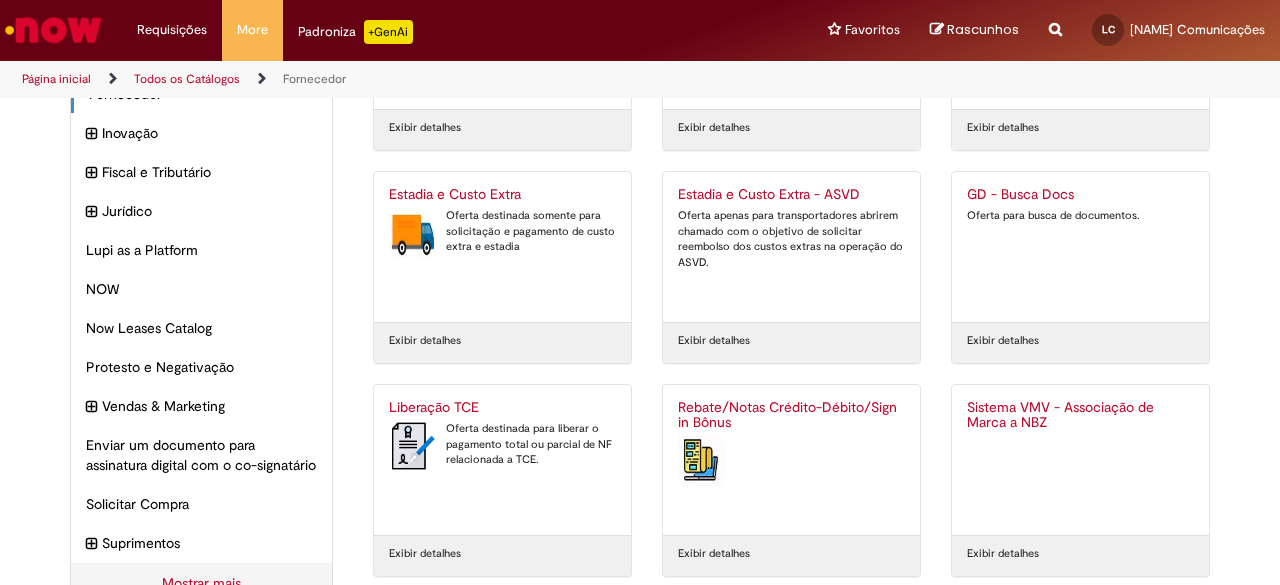 scroll, scrollTop: 287, scrollLeft: 0, axis: vertical 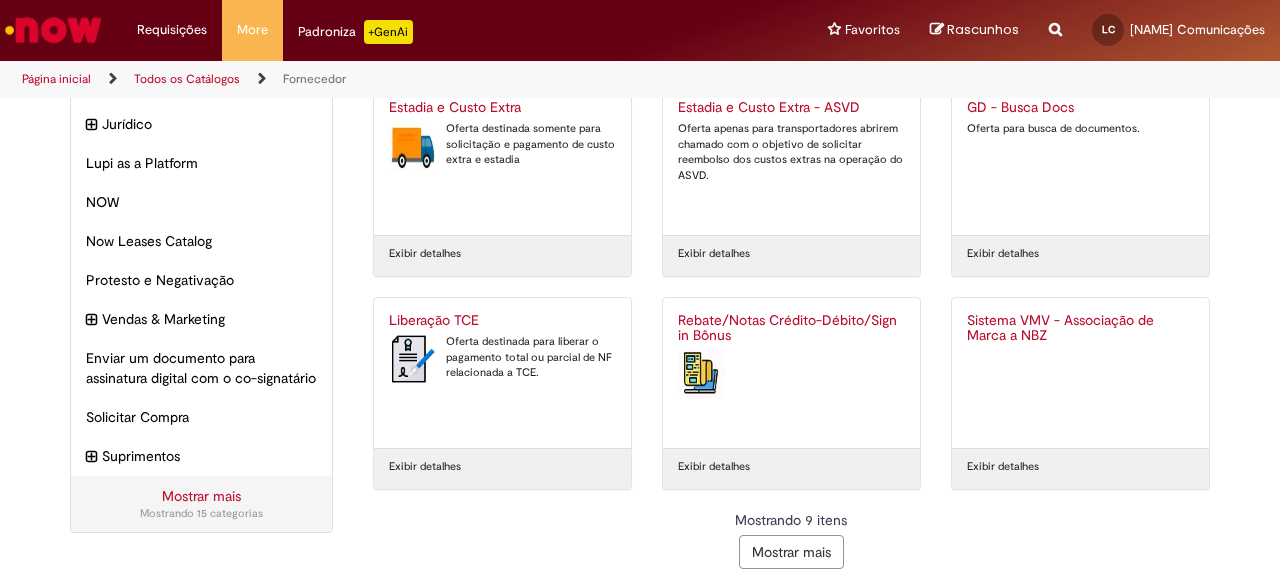 click on "Mostrando 9 itens
Mostrar mais" at bounding box center (792, 539) 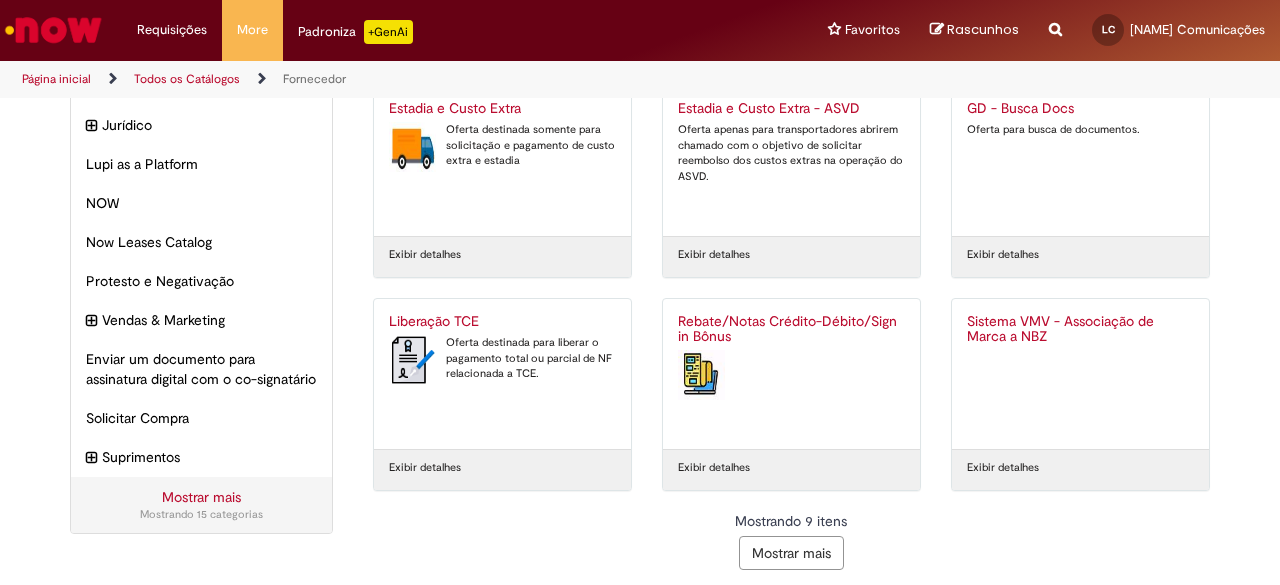 click on "Mostrar mais" at bounding box center [791, 553] 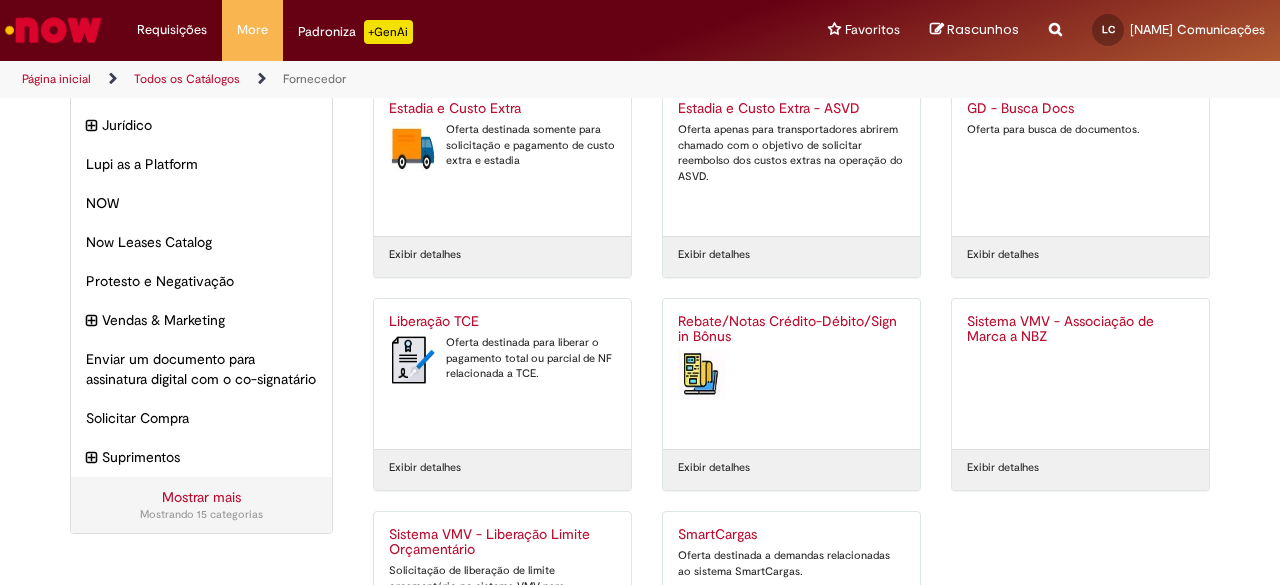 scroll, scrollTop: 358, scrollLeft: 0, axis: vertical 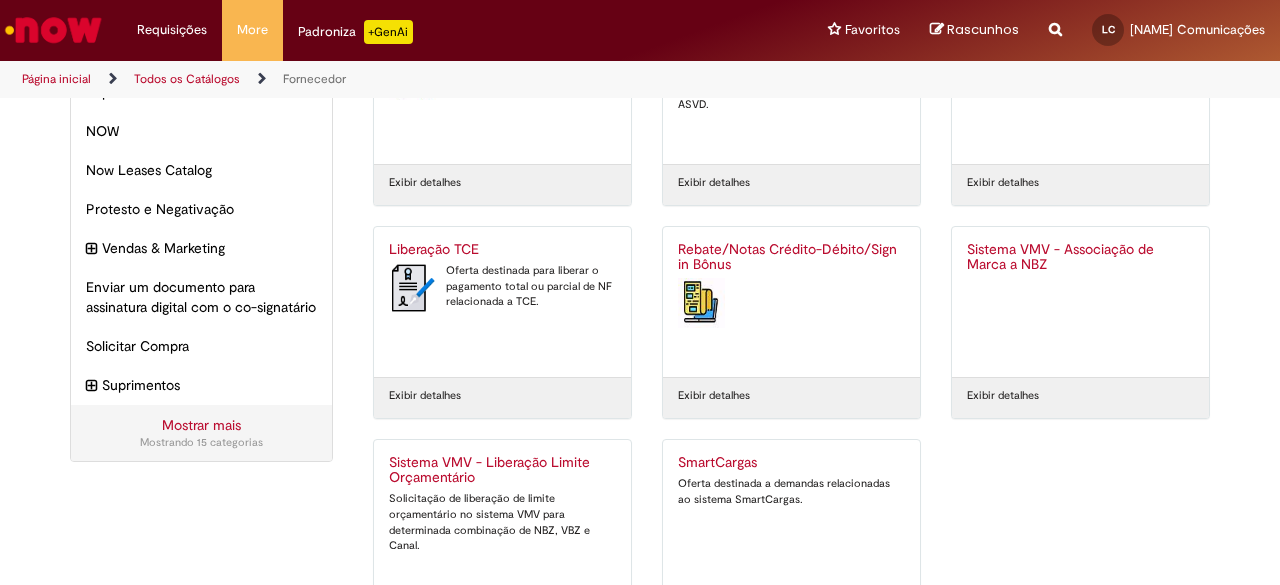 click on "Compensação Interna
Essa oferta refere-se a tratativa de documentos que foram usados em Encontro de Contas.
Exibir detalhes
Divergência de valor entre DT no SAP e UNIDOCS
Oferta destinada para correção de um erro no UNIDOCS ou no SAP, analise de divergência entre valor CTE e o DT
Exibir detalhes
Documento de Transporte (DT)
Criação, exclusão e cálculo de Documento de Transporte (DT)
Exibir detalhes
Estadia e Custo Extra
Oferta destinada somente para solicitação e pagamento de custo extra e estadia
Exibir detalhes
Estadia e Custo Extra - ASVD" at bounding box center [792, 226] 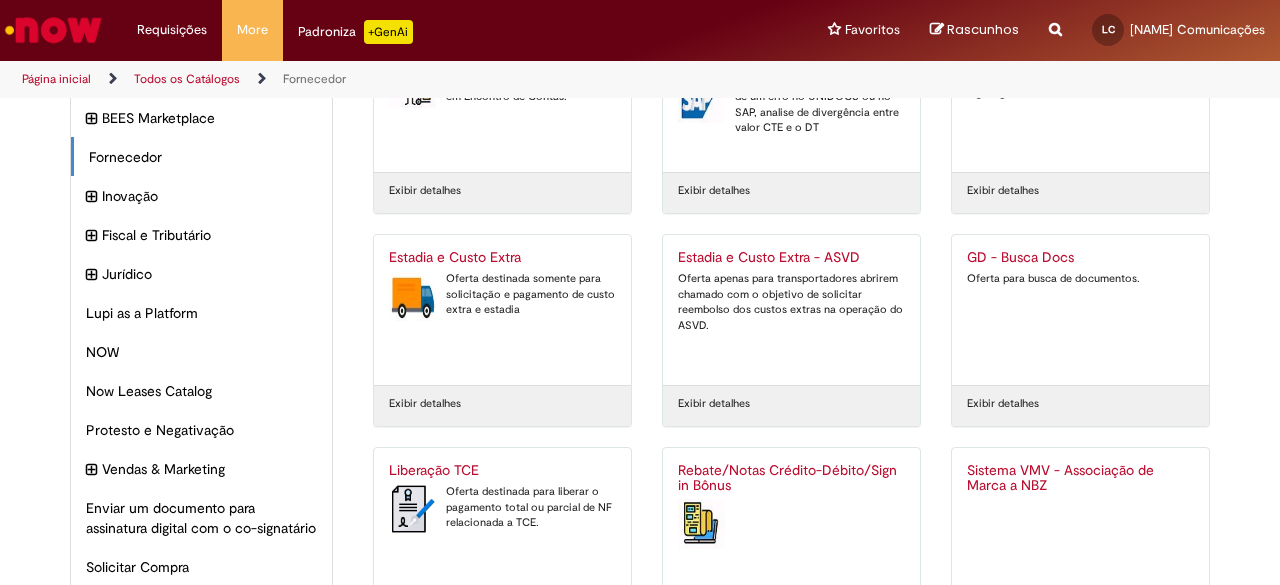 scroll, scrollTop: 0, scrollLeft: 0, axis: both 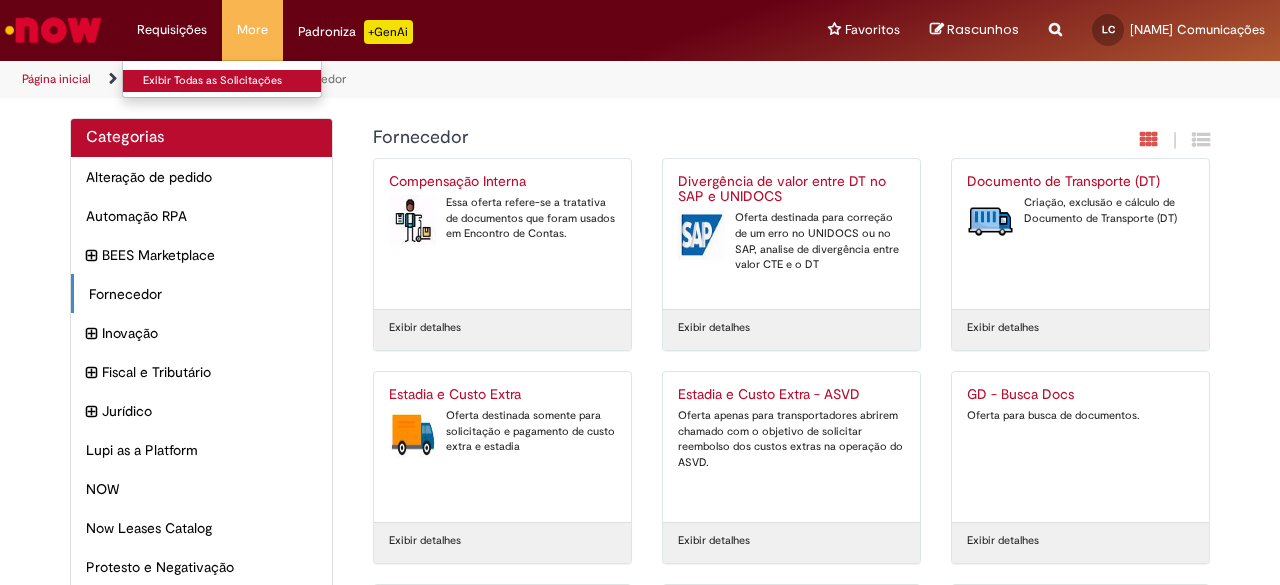 click on "Exibir Todas as Solicitações" at bounding box center (233, 81) 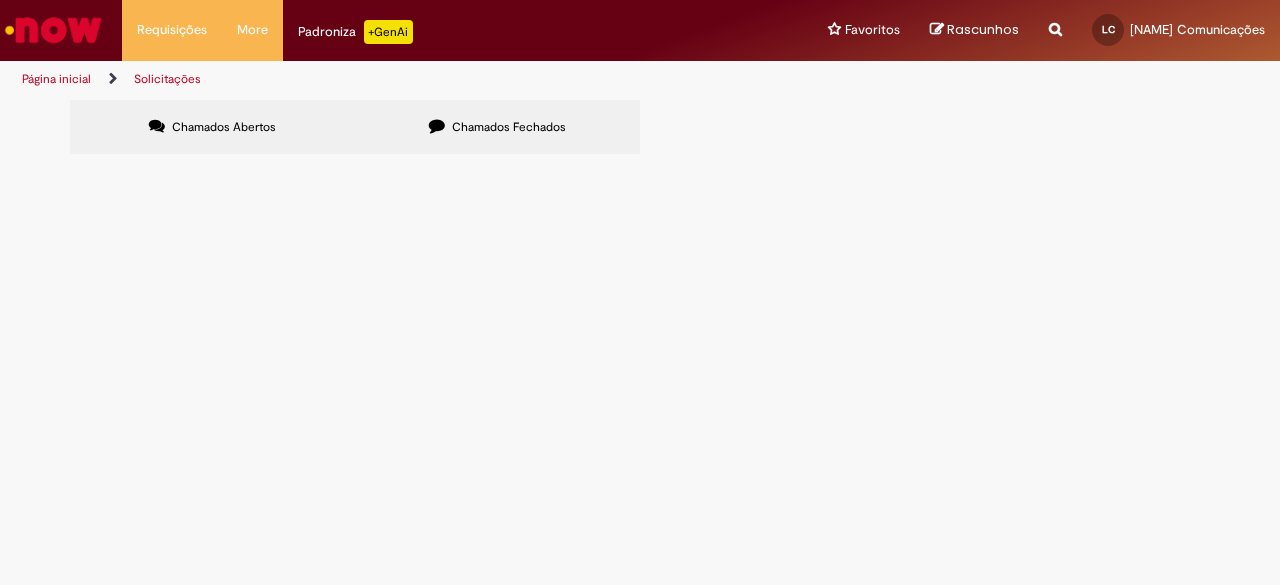 click on "Página inicial" at bounding box center (56, 79) 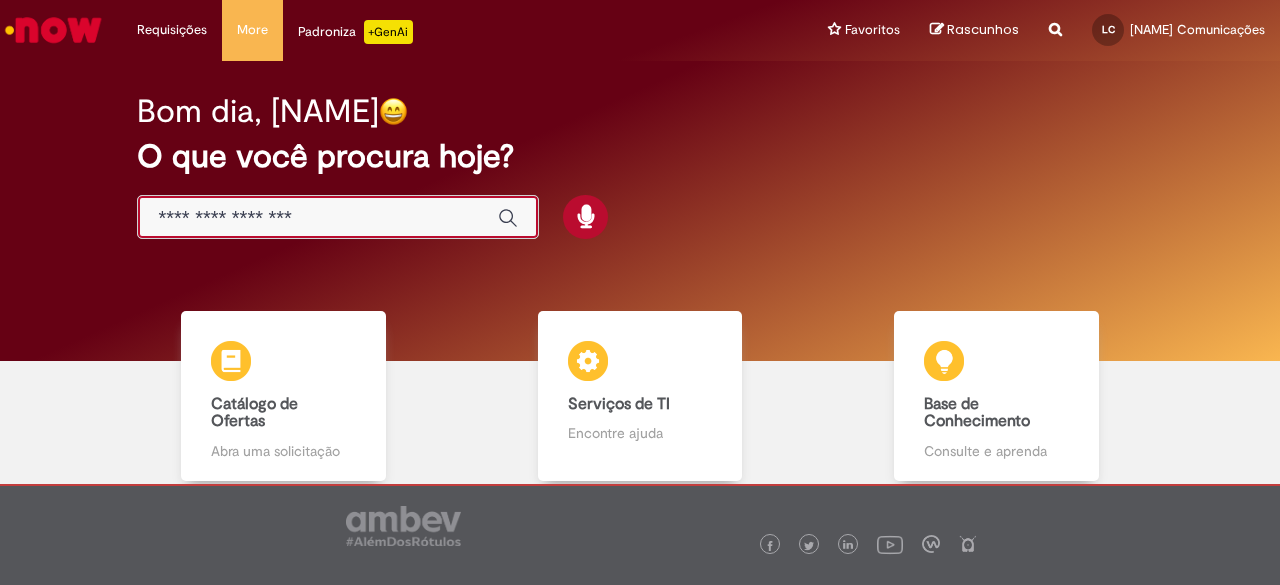 click at bounding box center (318, 218) 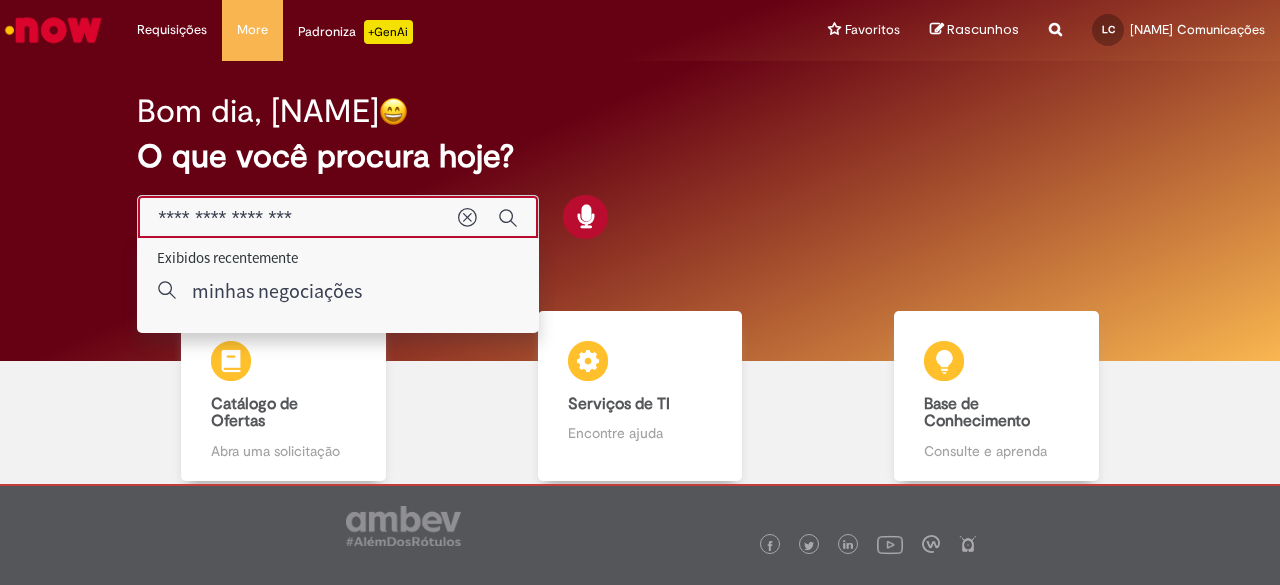type on "**********" 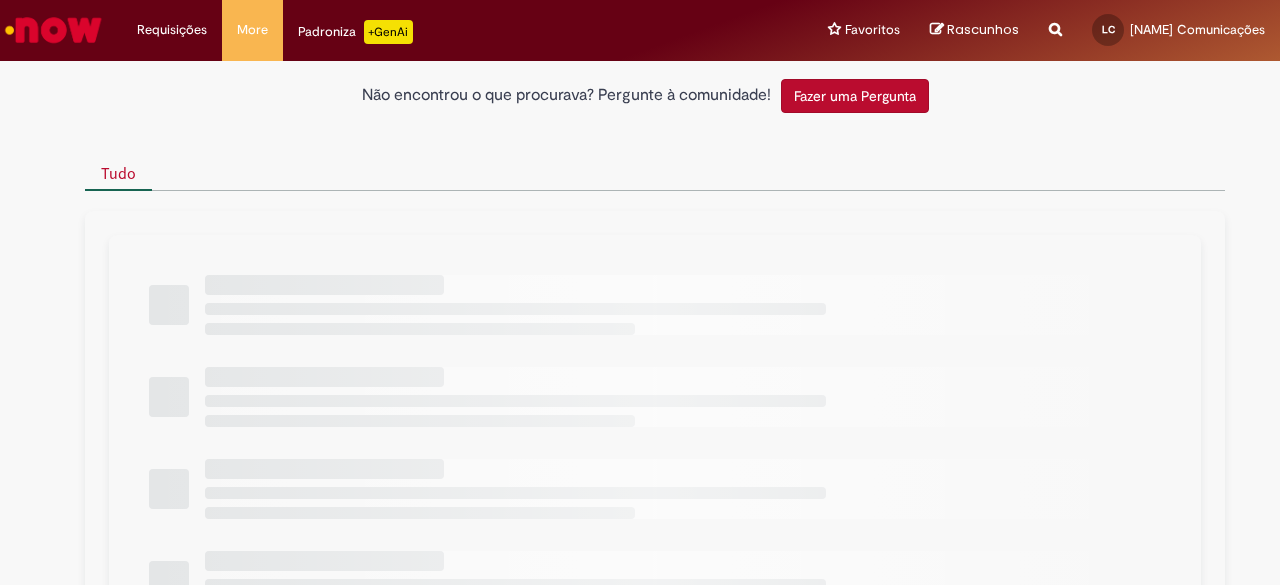scroll, scrollTop: 0, scrollLeft: 0, axis: both 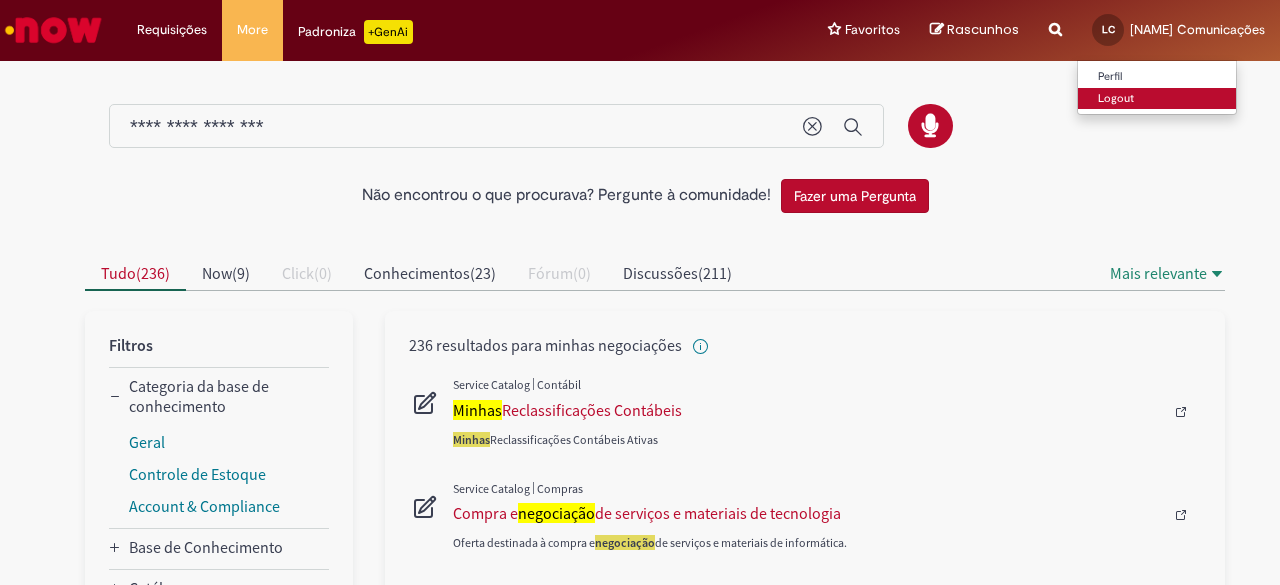 click on "Logout" at bounding box center [1157, 99] 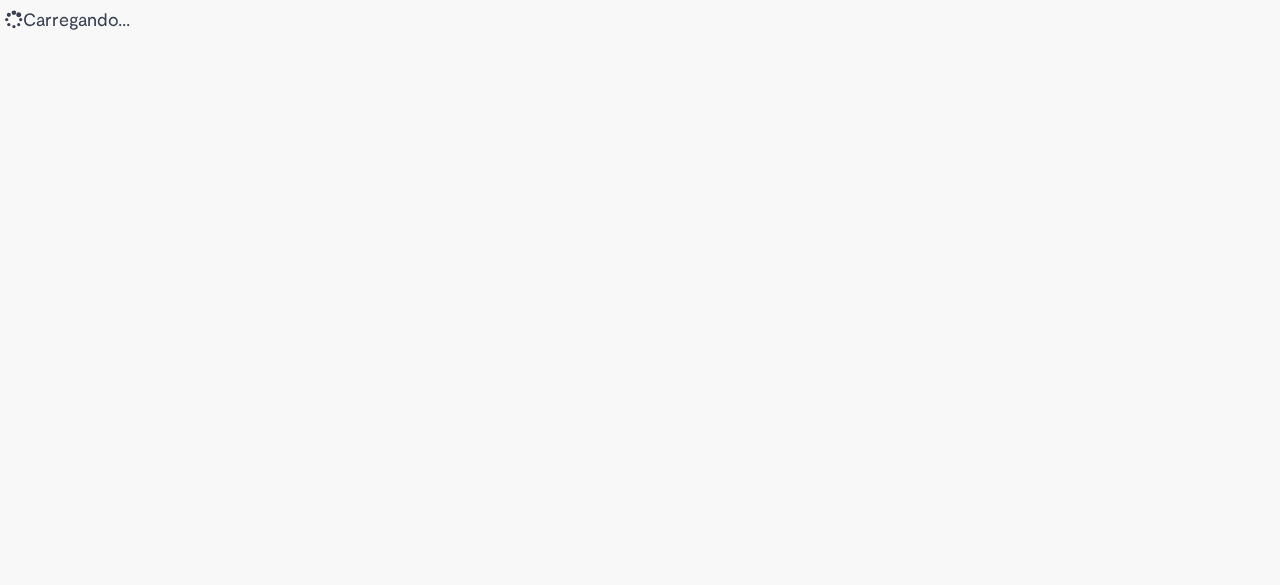 scroll, scrollTop: 0, scrollLeft: 0, axis: both 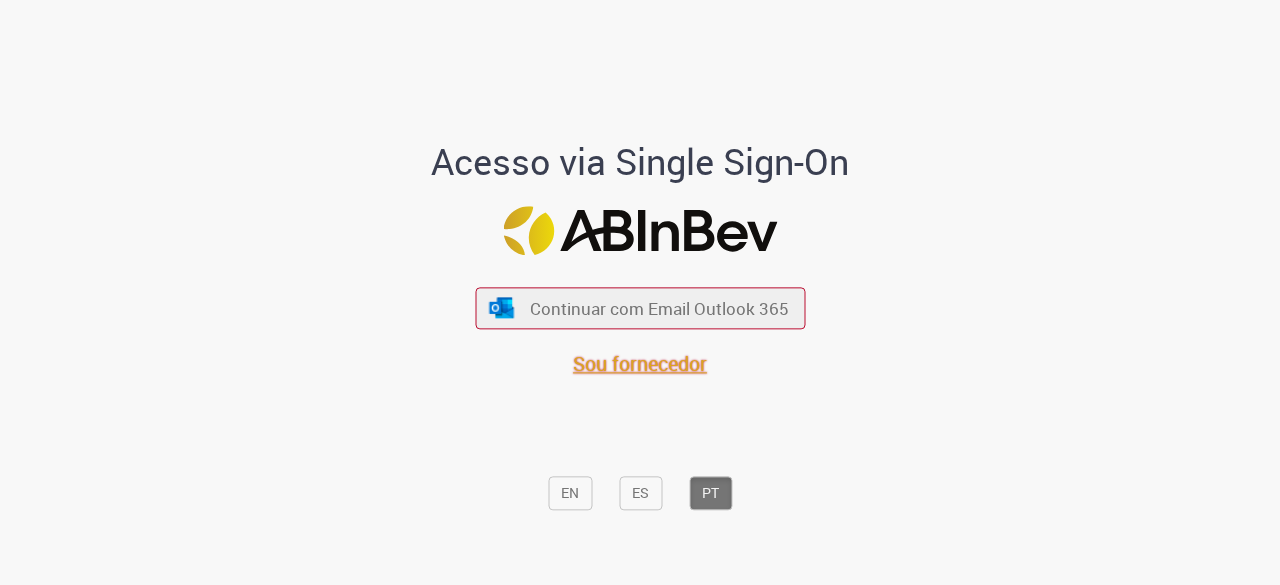 click on "Sou fornecedor" at bounding box center (640, 363) 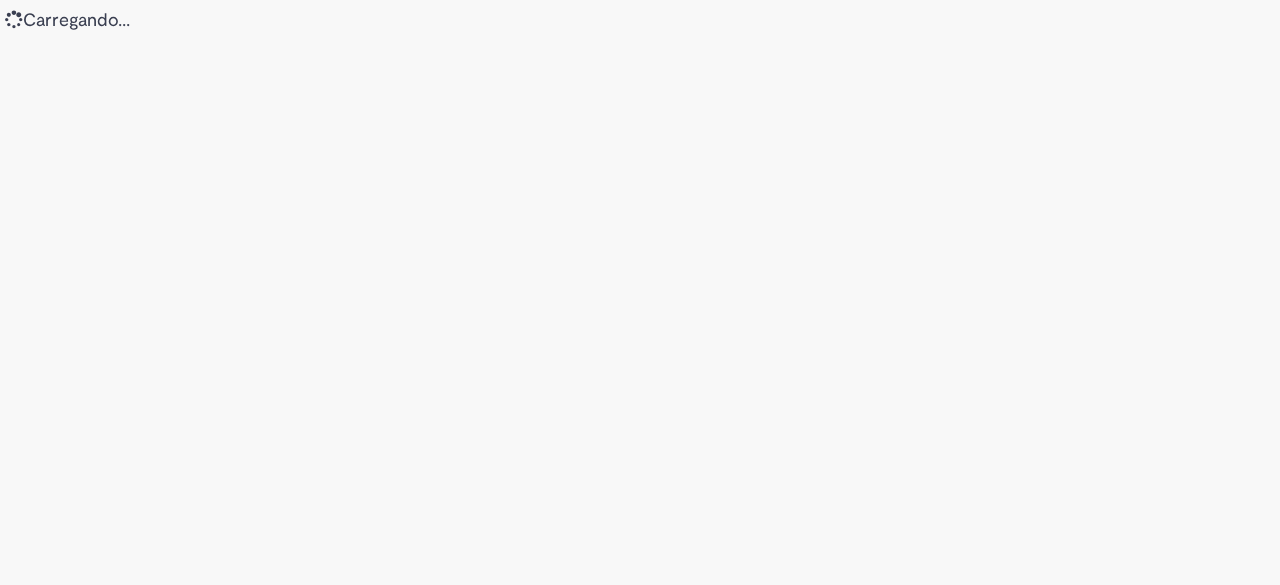 scroll, scrollTop: 0, scrollLeft: 0, axis: both 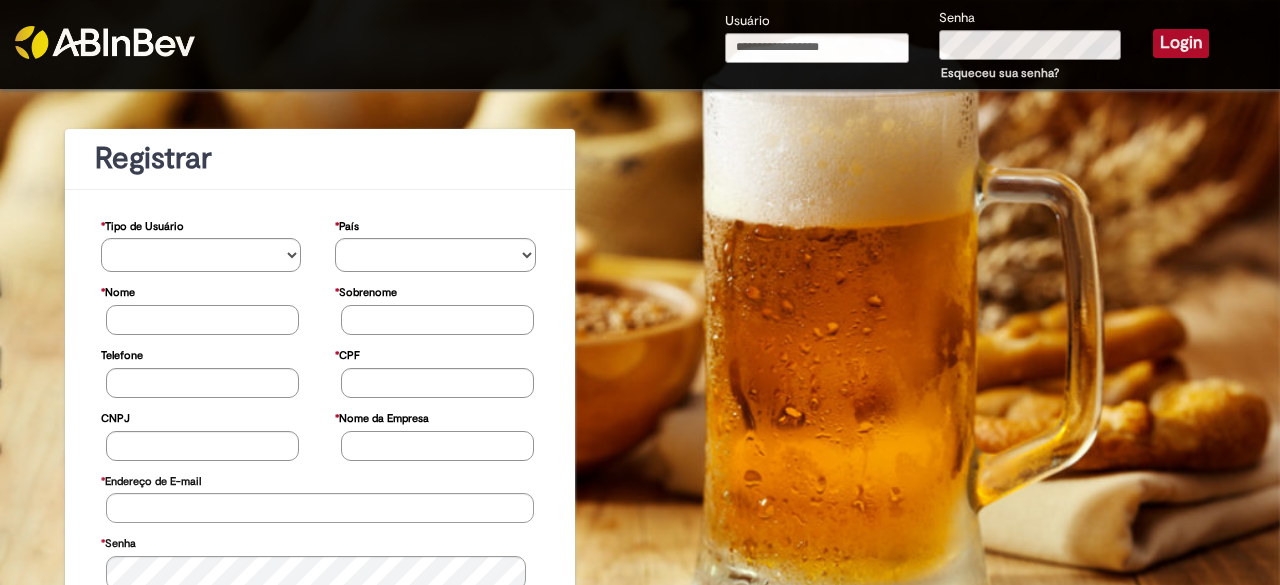 type on "**********" 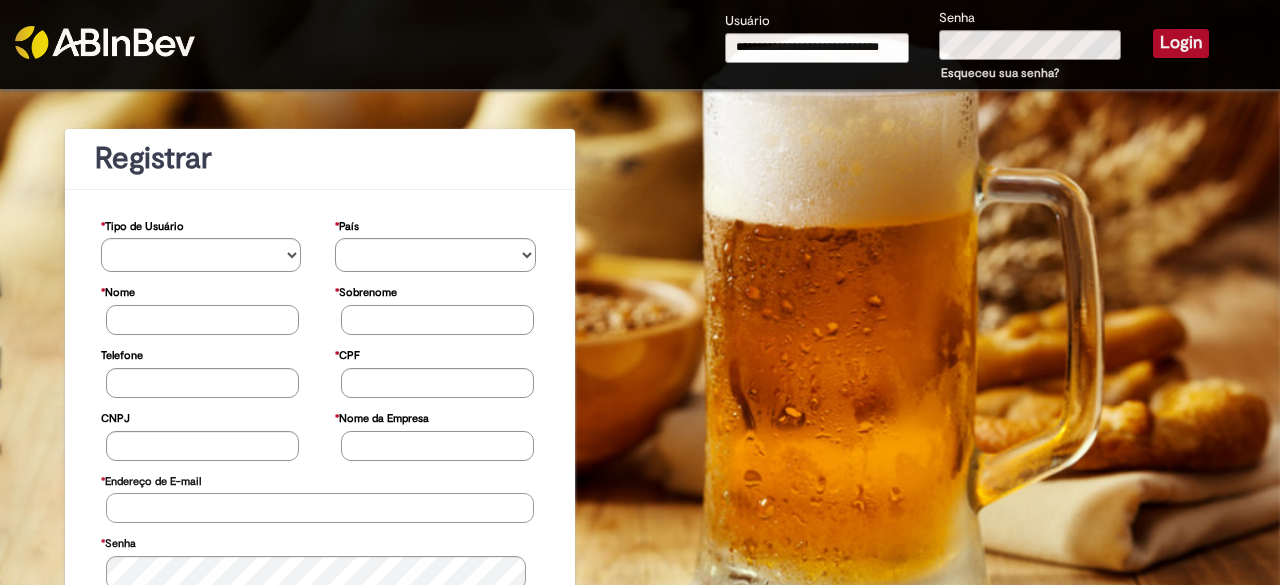 type on "**********" 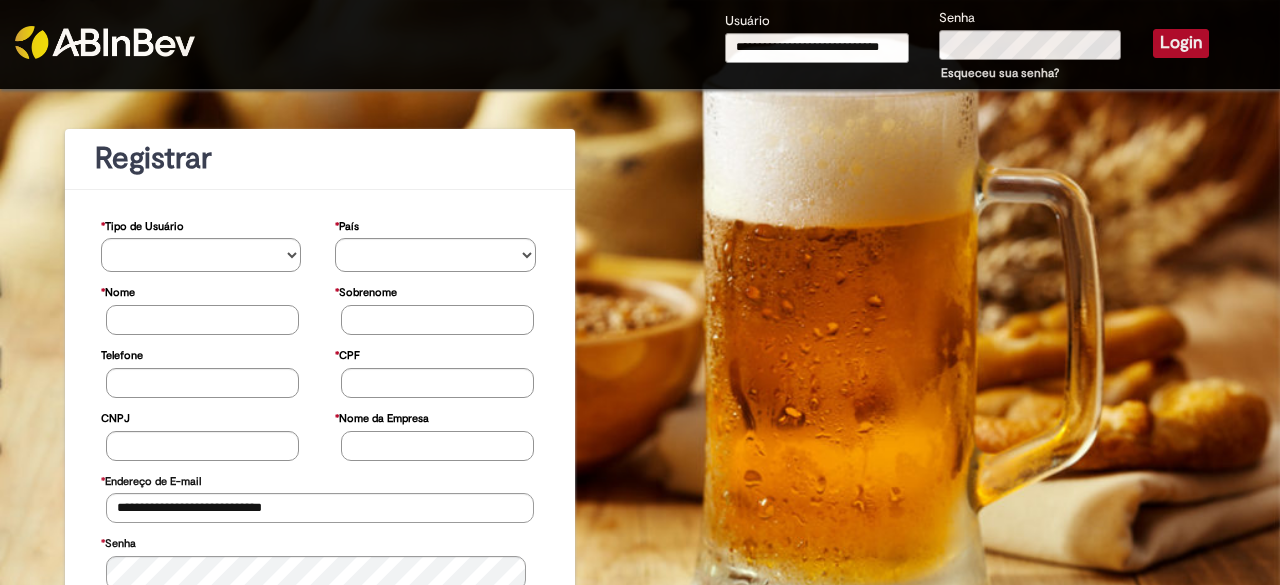 click on "Login" at bounding box center [1181, 43] 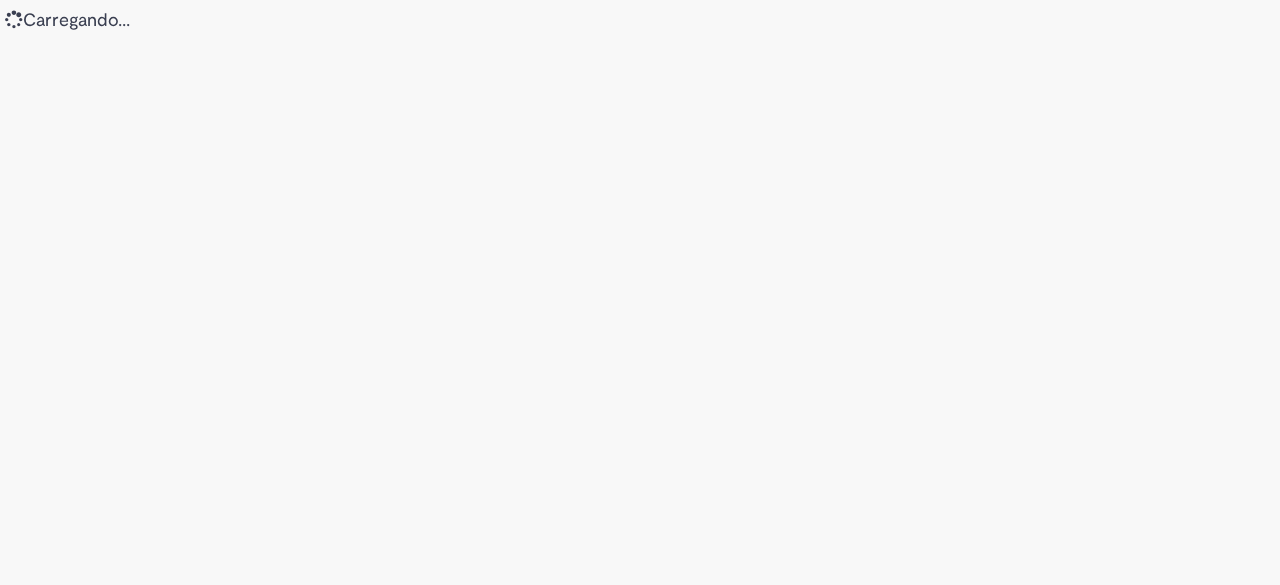 scroll, scrollTop: 0, scrollLeft: 0, axis: both 